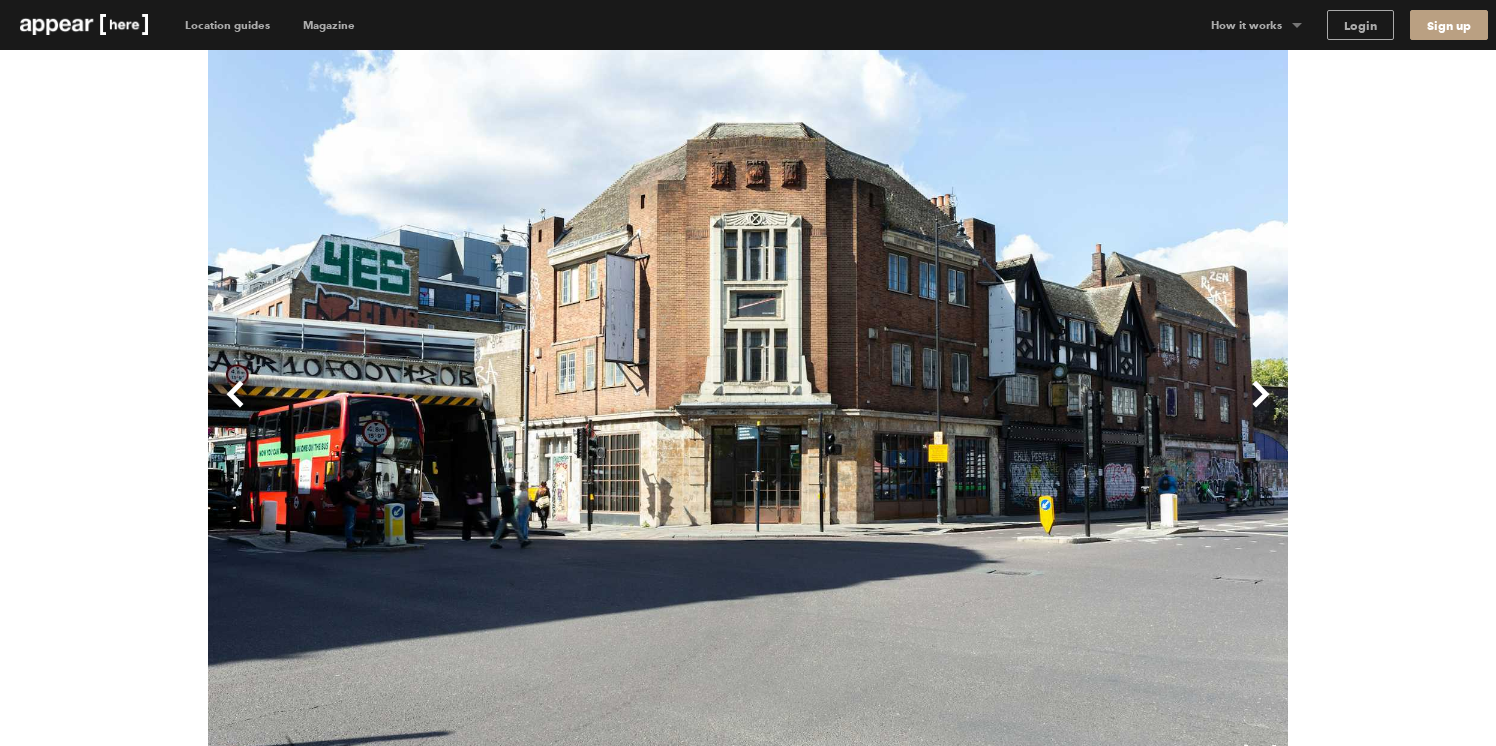 scroll, scrollTop: 0, scrollLeft: 0, axis: both 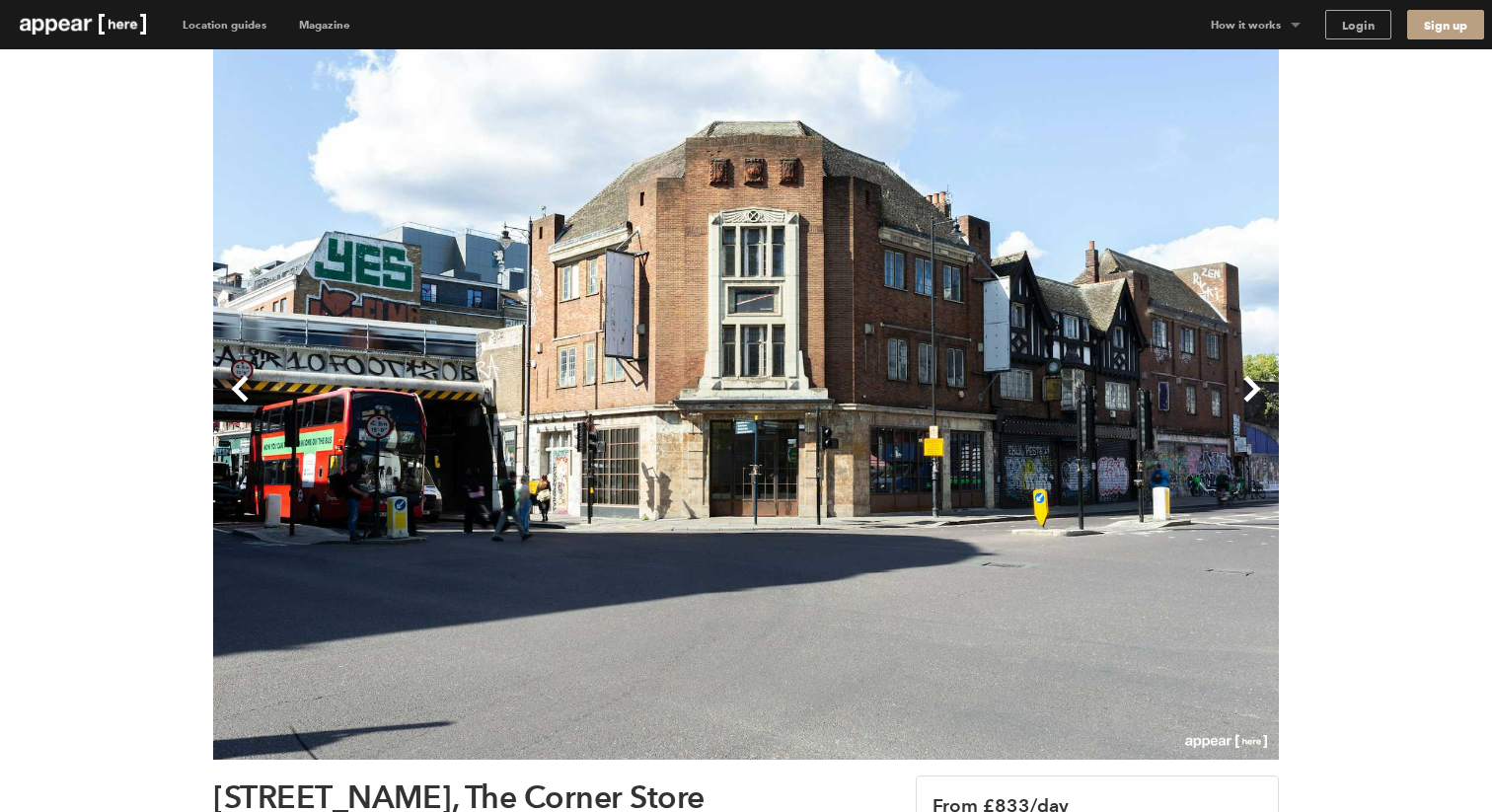 click on "Previous   Next [STREET_NAME], The Corner Store [CITY] [CITY] [STREET_NAME], The Corner Store
Location
Floorplan
3D tour [NUMBER]   sqft Retail Bar & Restaurant Event Shop Share Unique A little about this space Discover the perfect opportunity to showcase your brand in the heart of East London. This corner retail space on [STREET_NAME] is ready to be transformed into your next pop-up destination. With incredible footfall and a prime location, your brand will be impossible to miss. The space boasts natural light that floods through the large windows, illuminating the exposed brick walls and creating a warm, inviting atmosphere. Whether you're launching a new product line, hosting an exclusive event, or simply looking to make a splash in the vibrant East London scene, this space has everything you need to make your vision a reality.
Show more Chevron-up 1 day minimum booking Discounts may apply when booking a week, a quarter, or more than a month. Amenities (8 available) Wifi" at bounding box center (746, 1633) 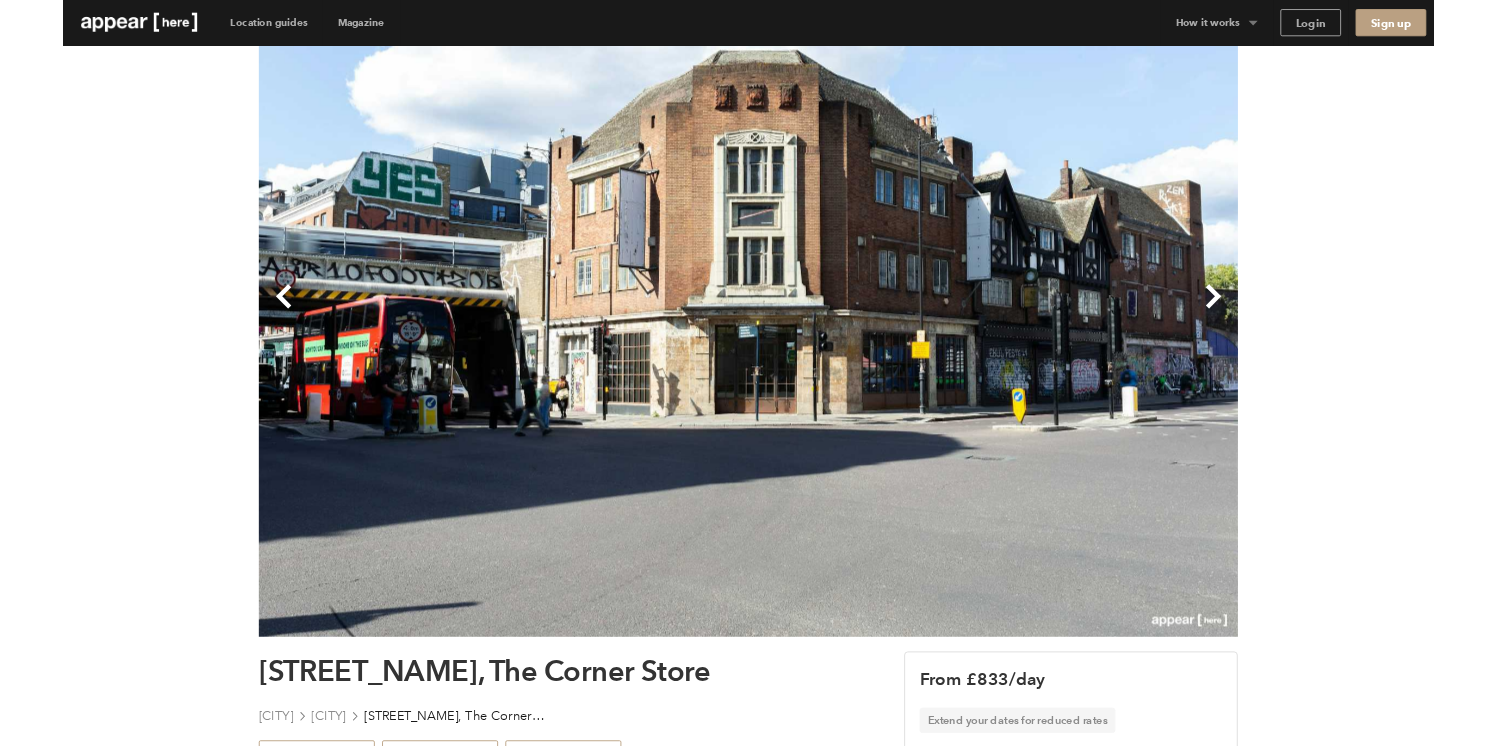 scroll, scrollTop: 0, scrollLeft: 0, axis: both 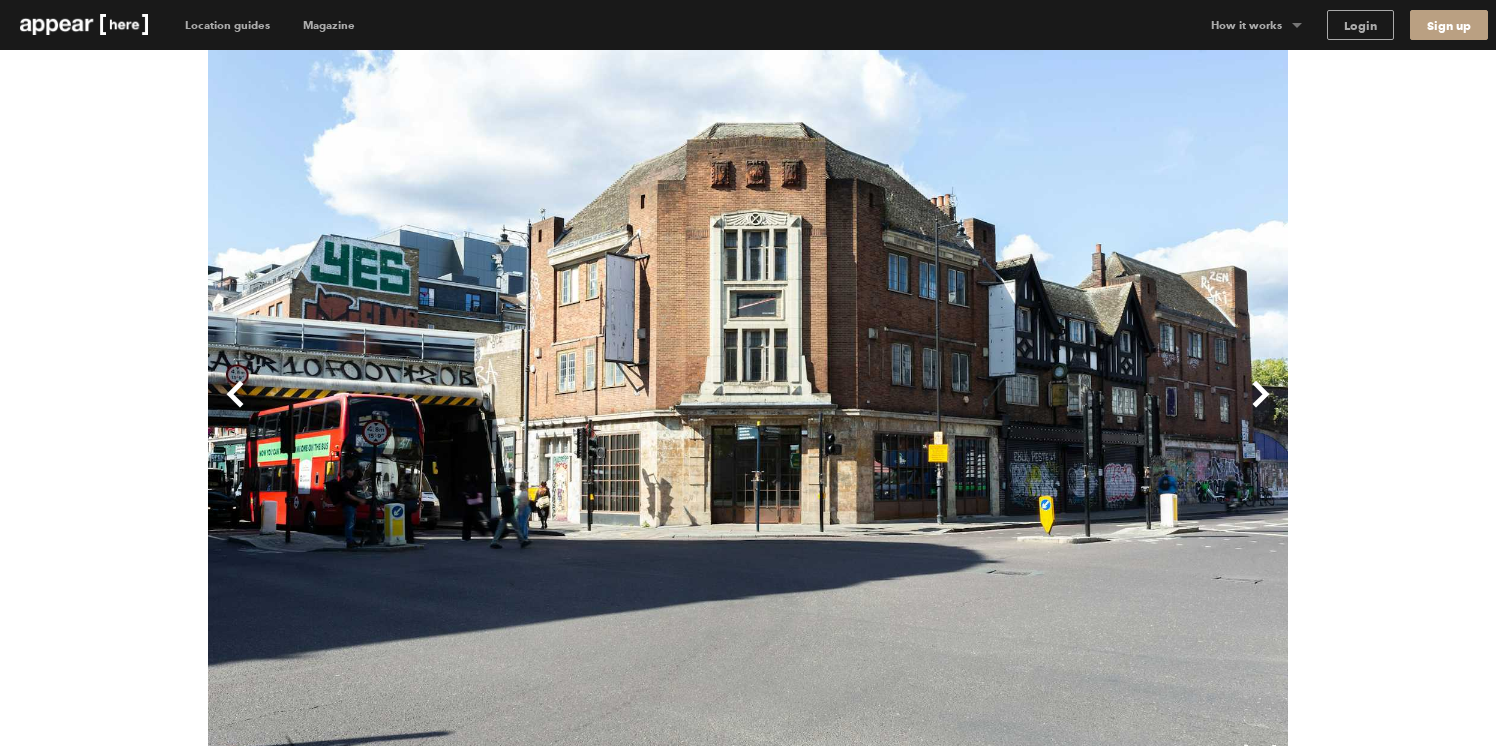click on "Next" at bounding box center [1018, 410] 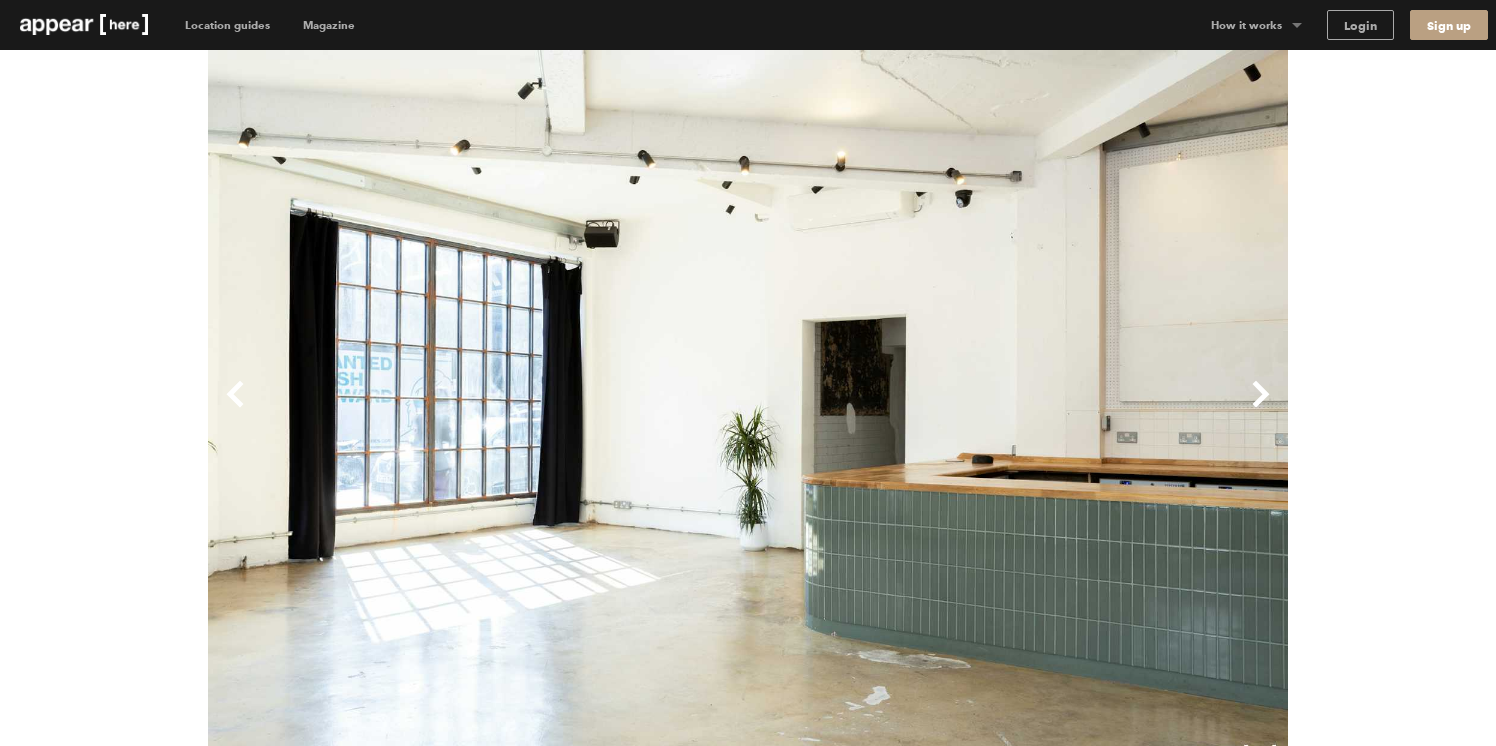 click on "Next" at bounding box center (1018, 410) 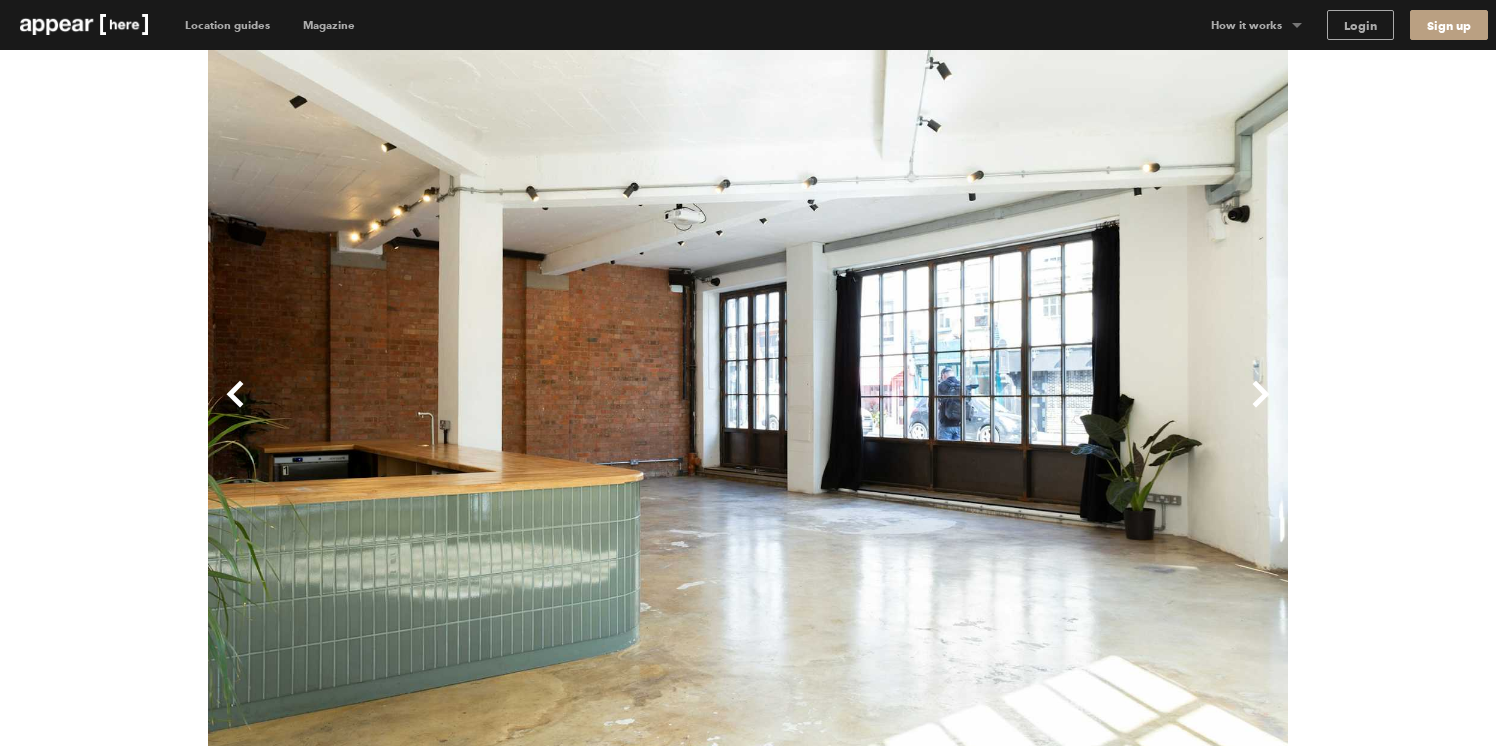 click on "Next" at bounding box center (1018, 410) 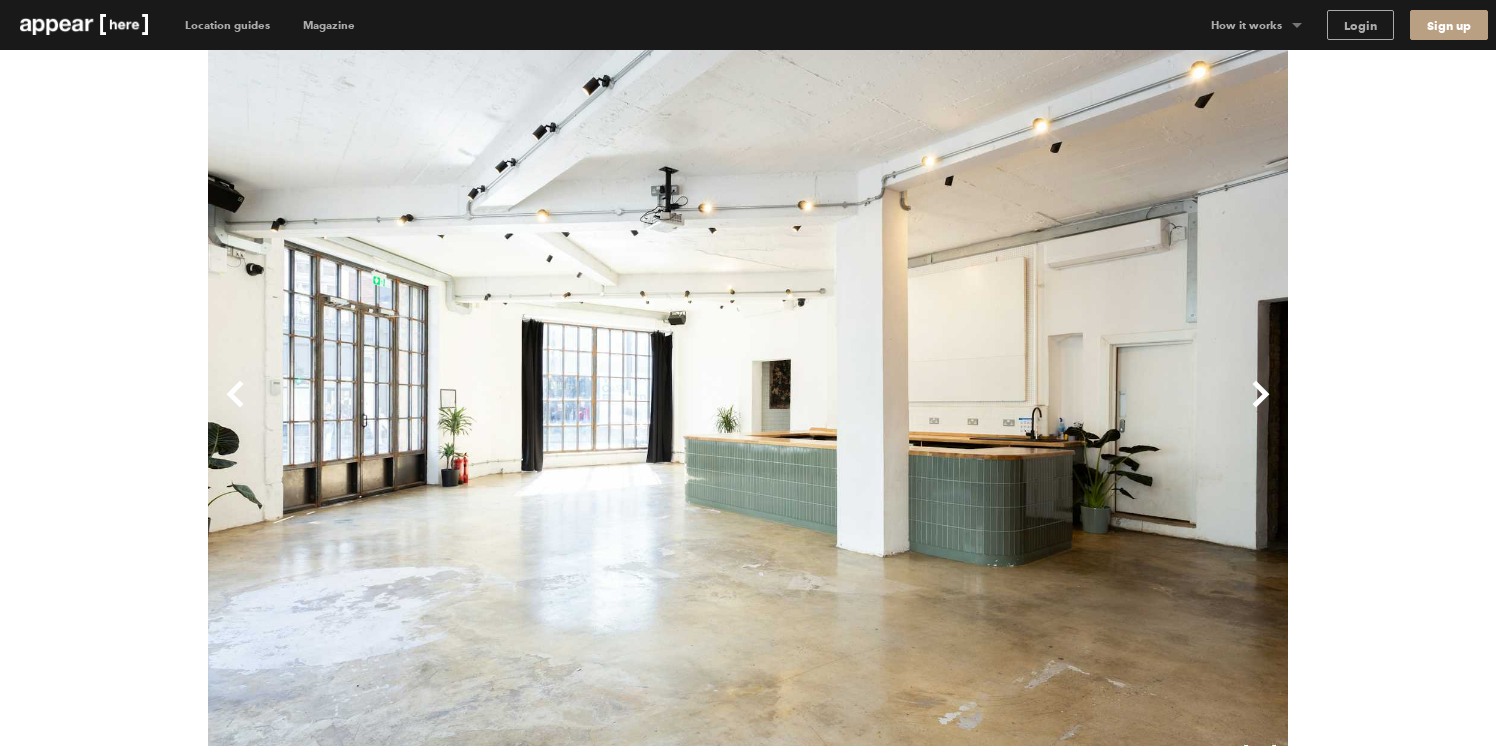 click on "Next" at bounding box center [1018, 410] 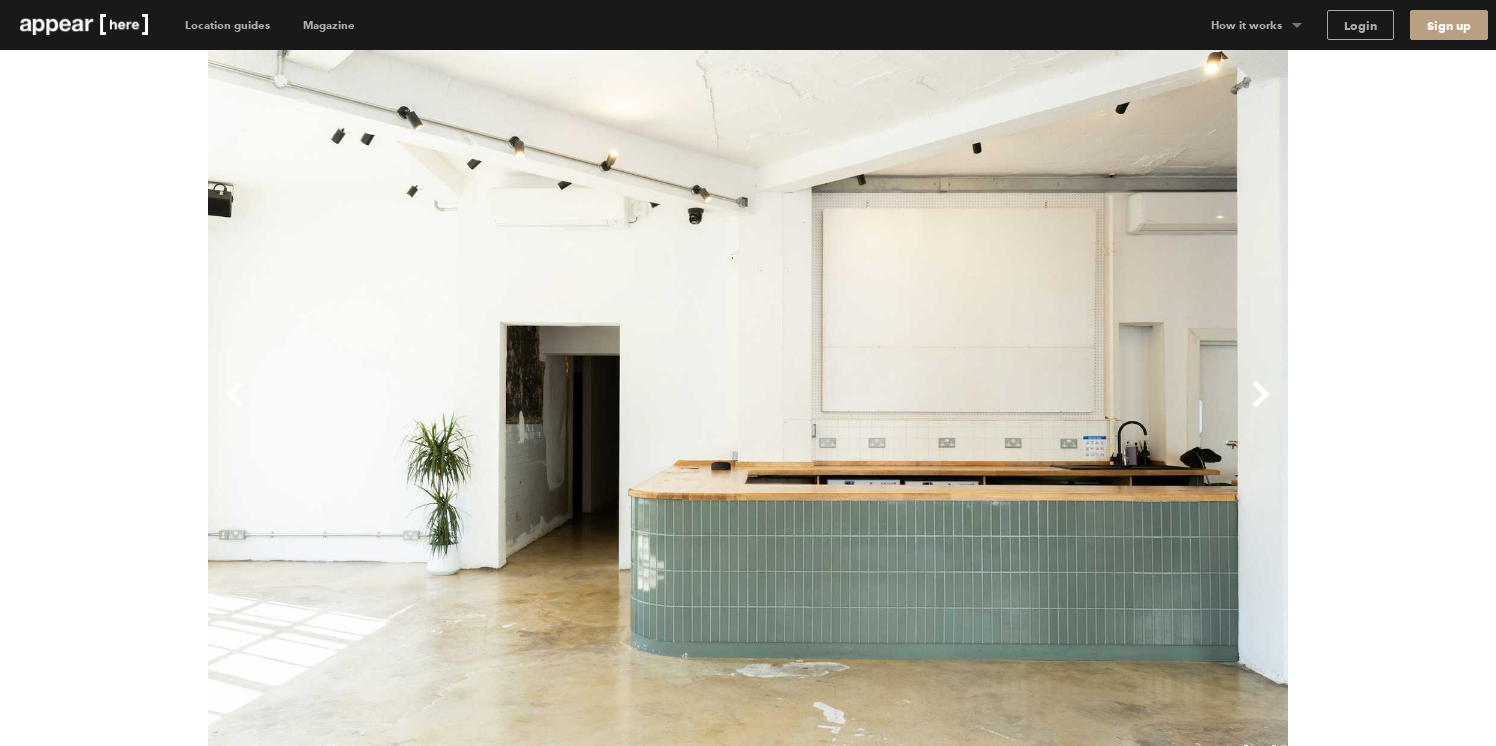 click on "Next" at bounding box center (1018, 410) 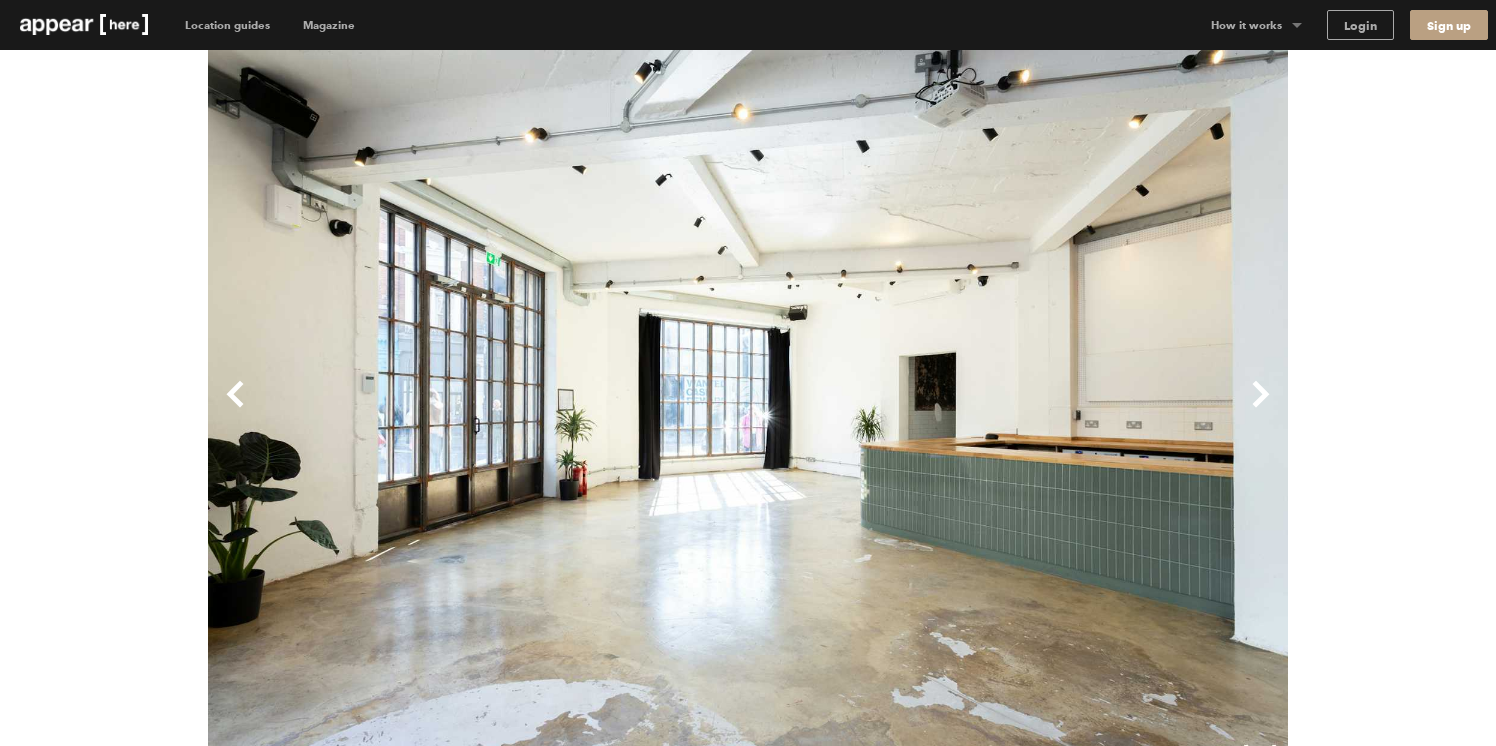 click on "Next" at bounding box center (1018, 410) 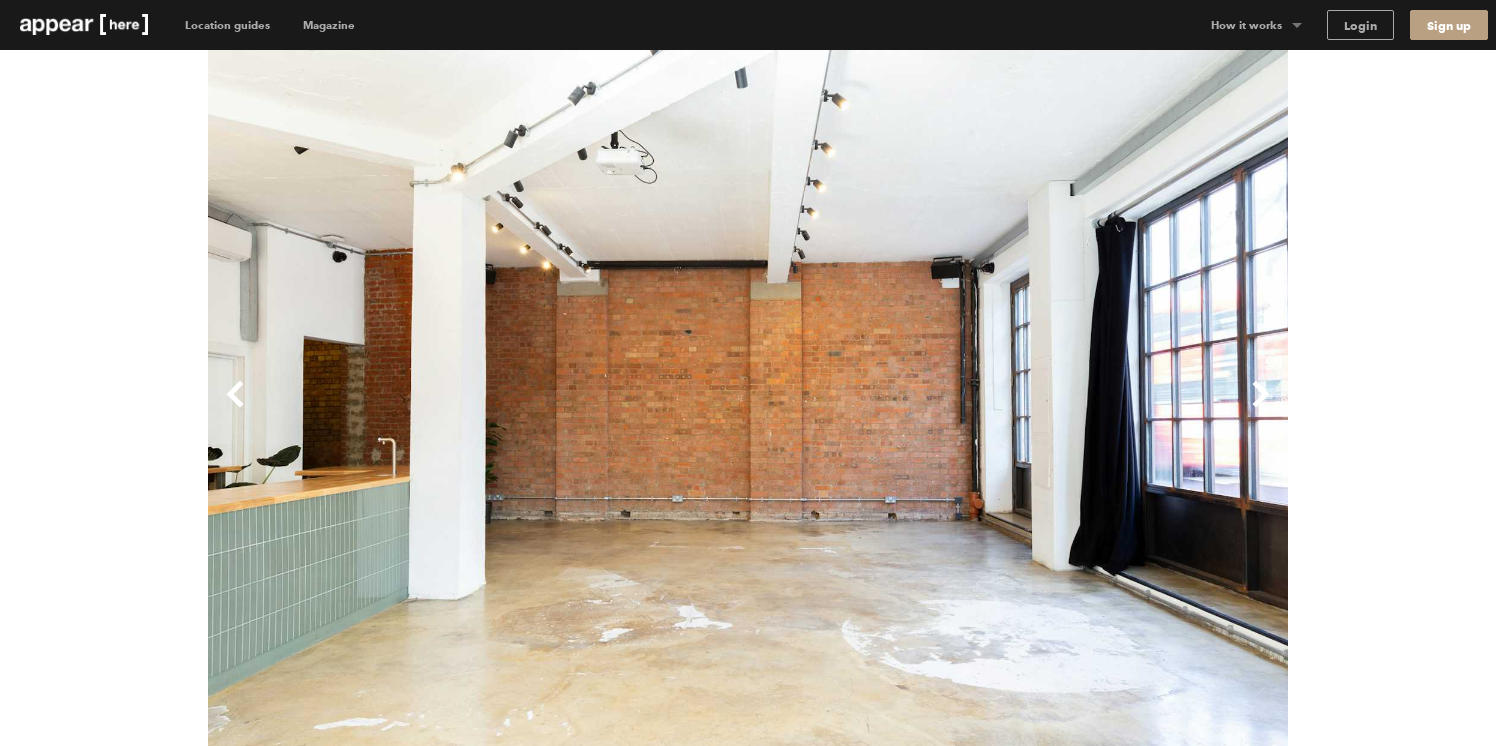 click on "Next" at bounding box center (1018, 410) 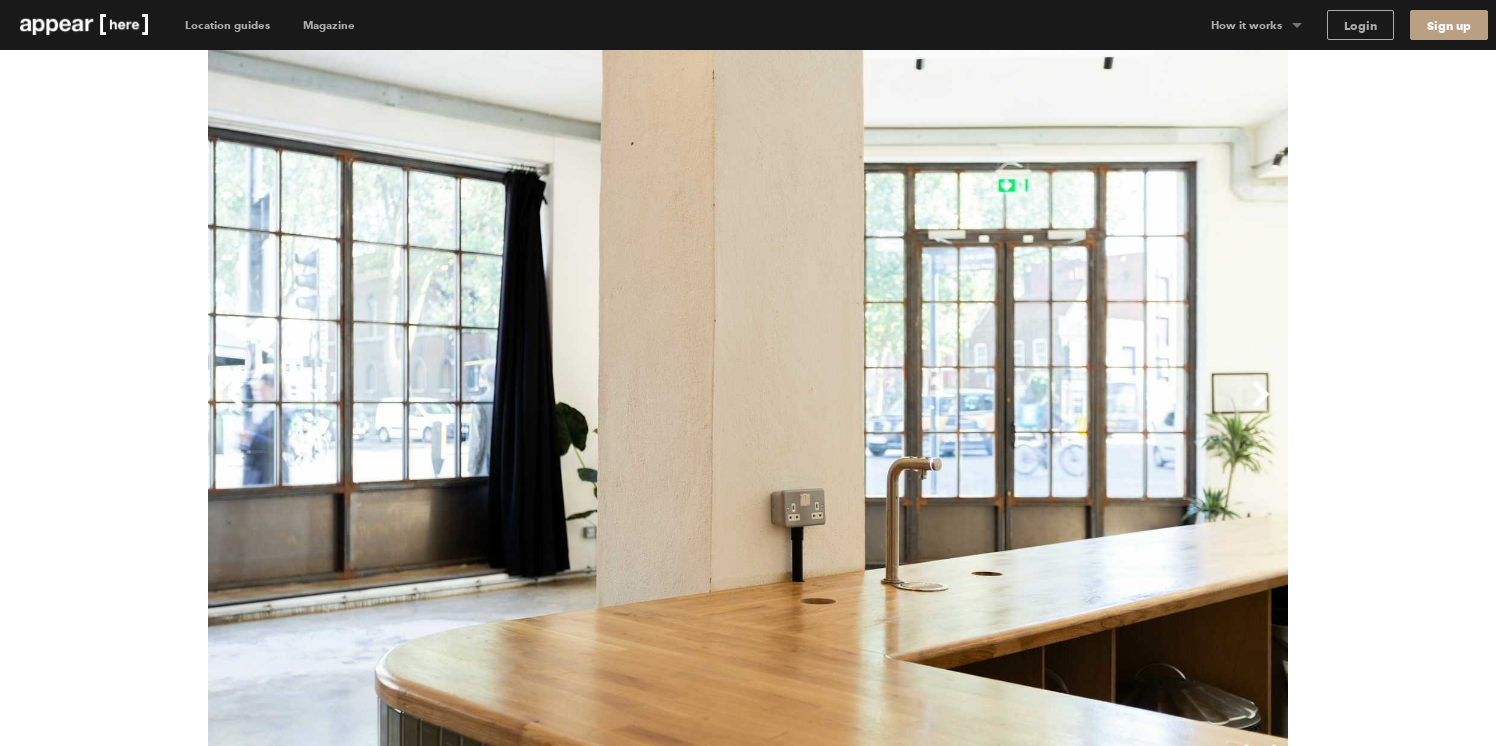 click on "Next" at bounding box center (1018, 410) 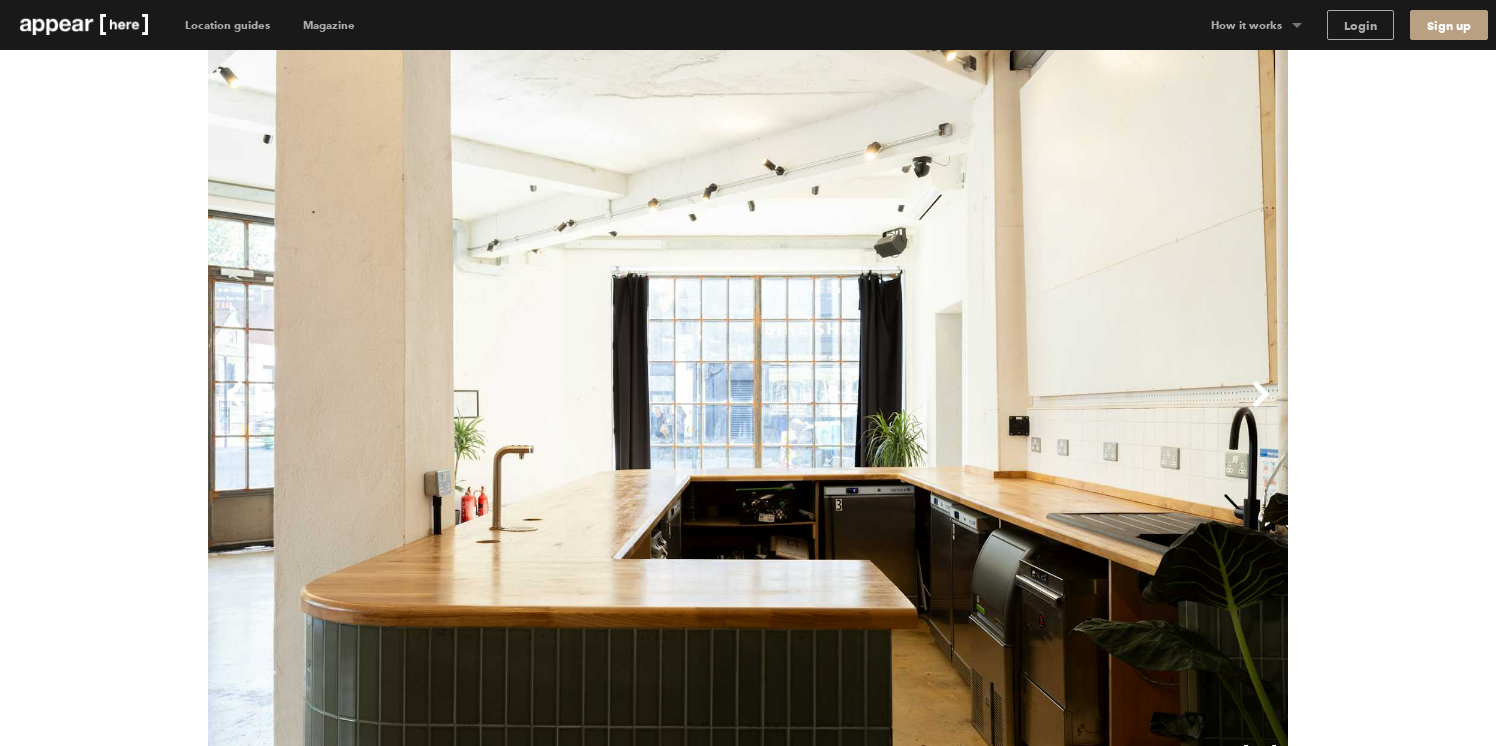 click on "Next" at bounding box center (1018, 410) 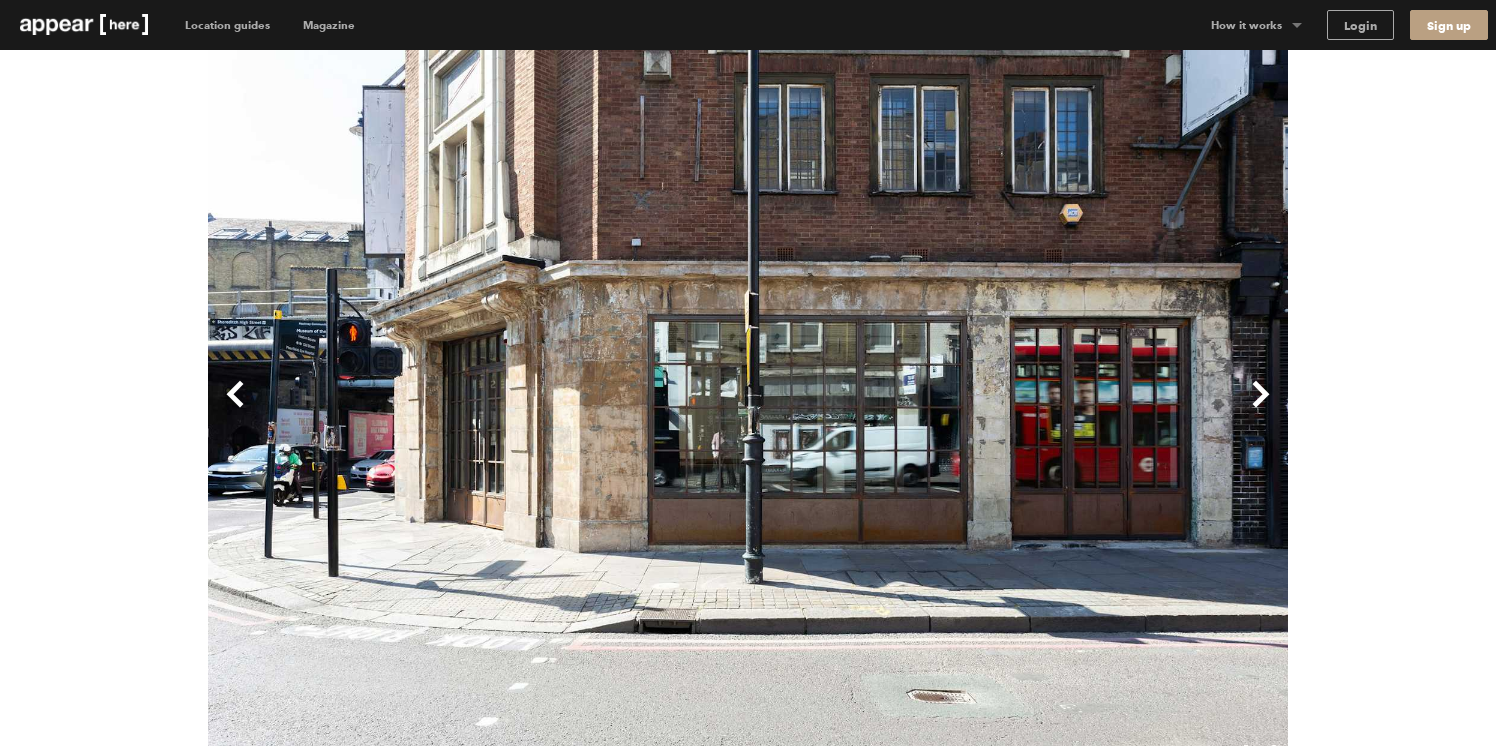 click on "Next" at bounding box center (1018, 410) 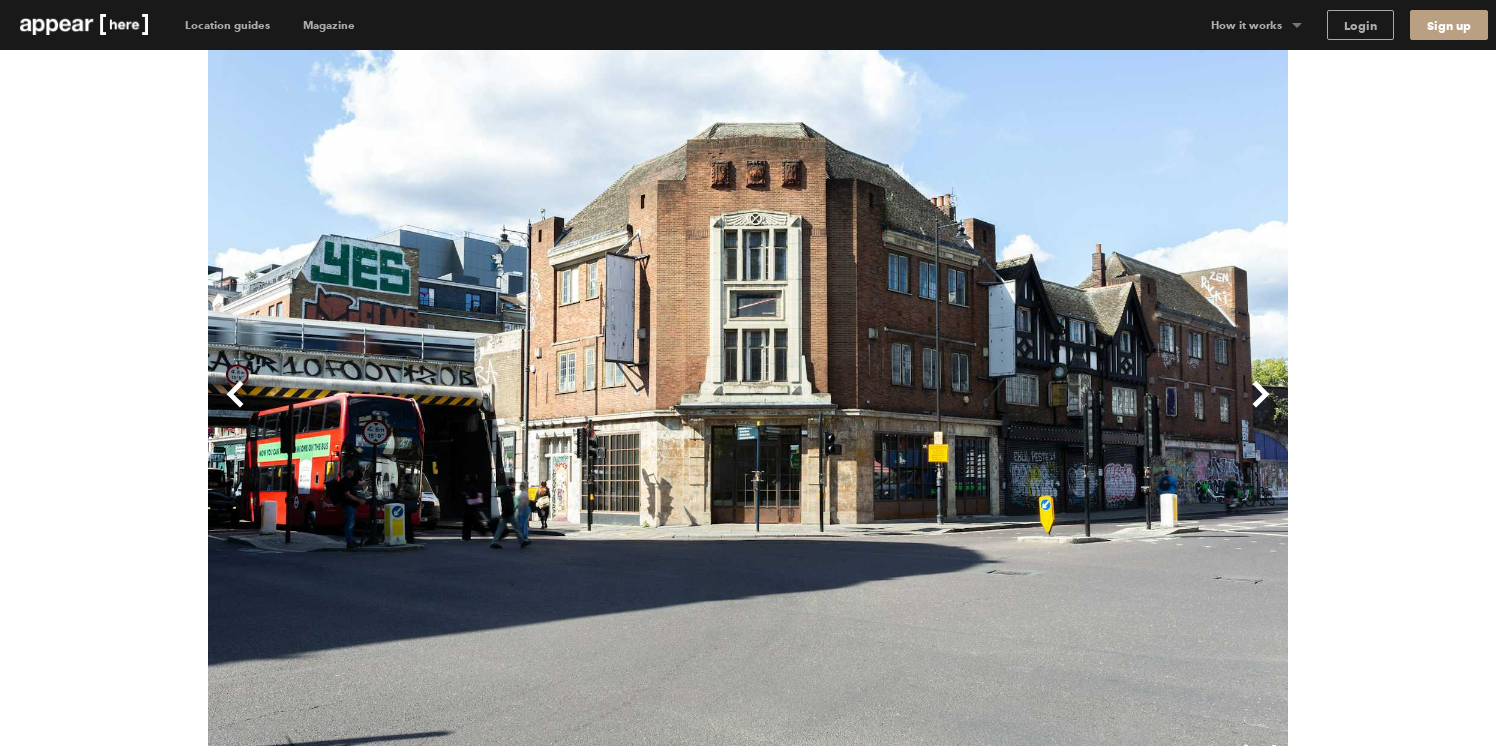 click on "Next" at bounding box center [1018, 410] 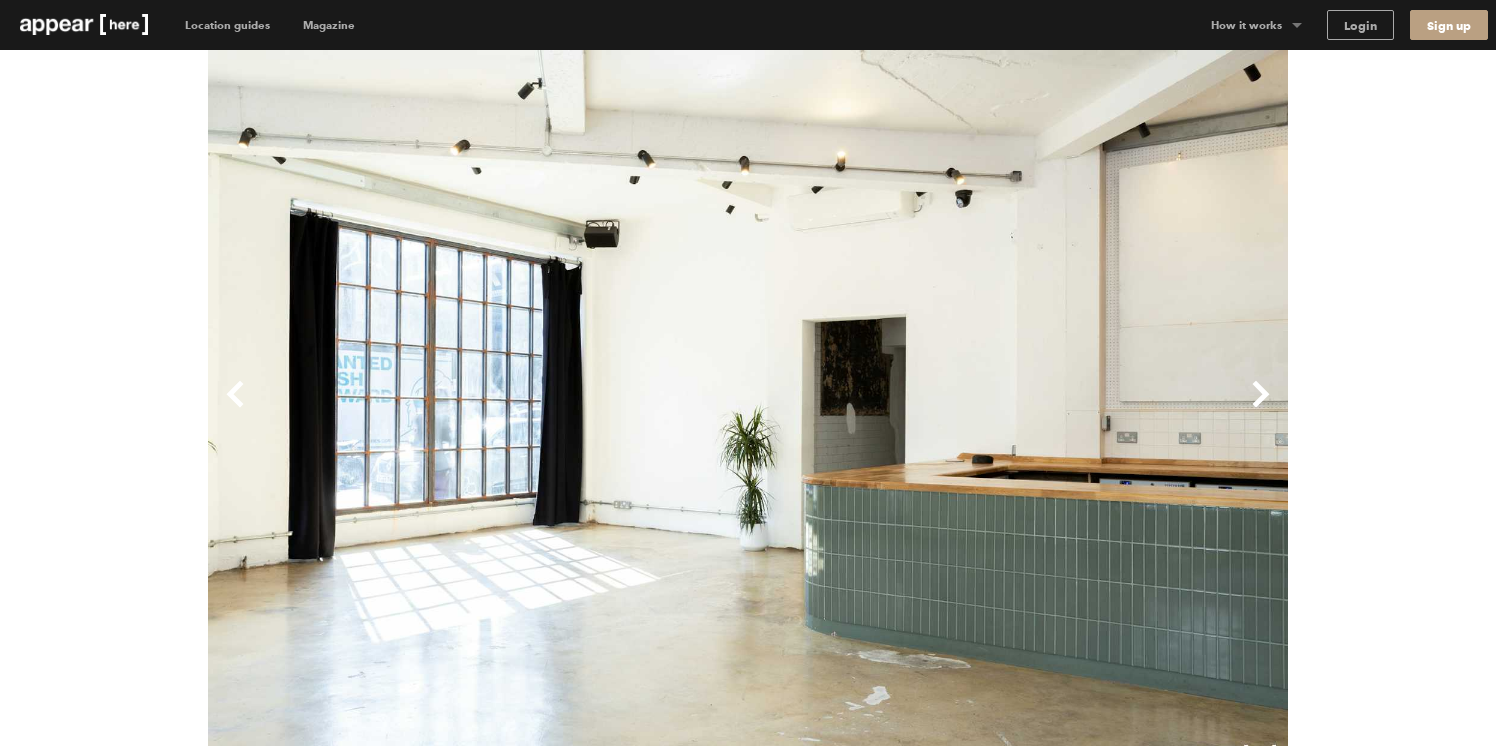 click on "Next" at bounding box center (1018, 410) 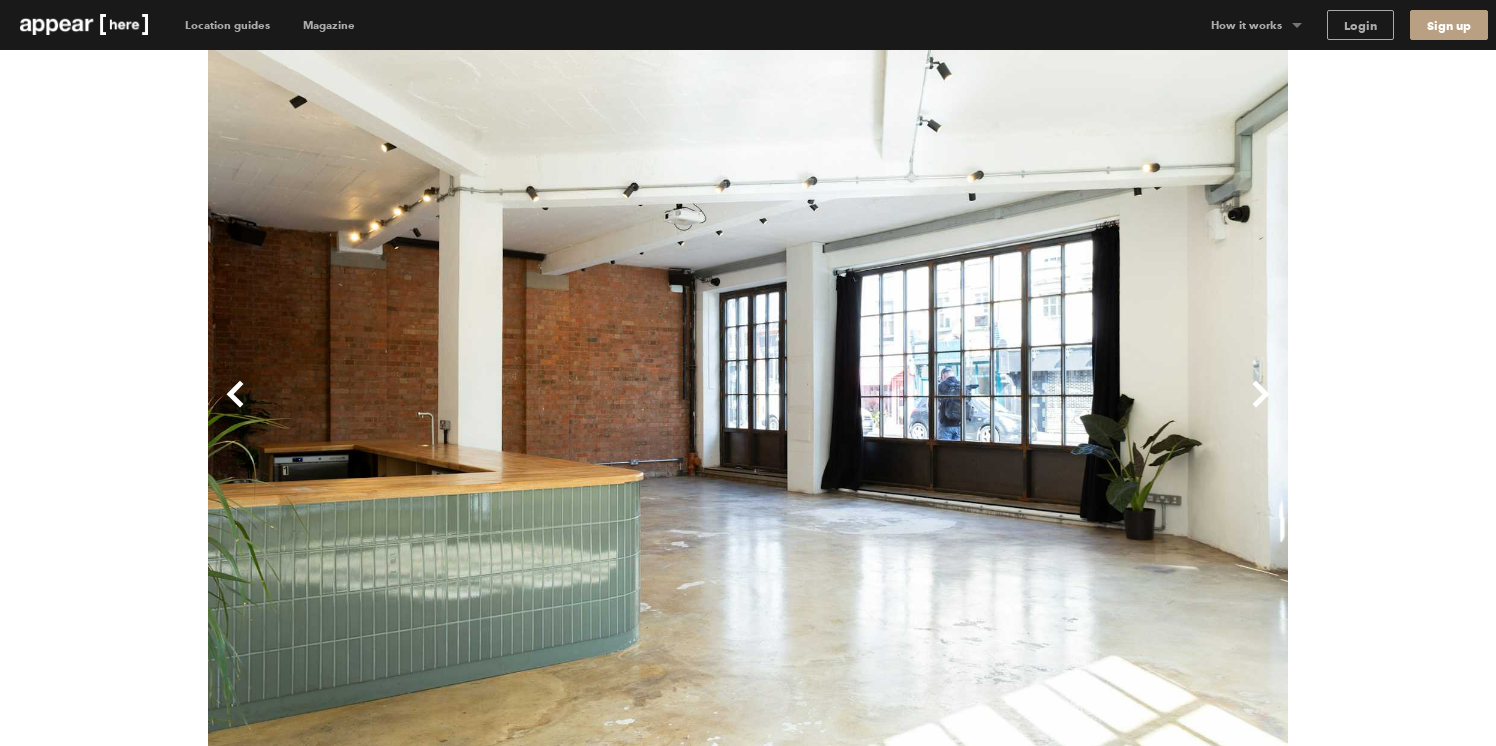 click on "Next" at bounding box center [1018, 410] 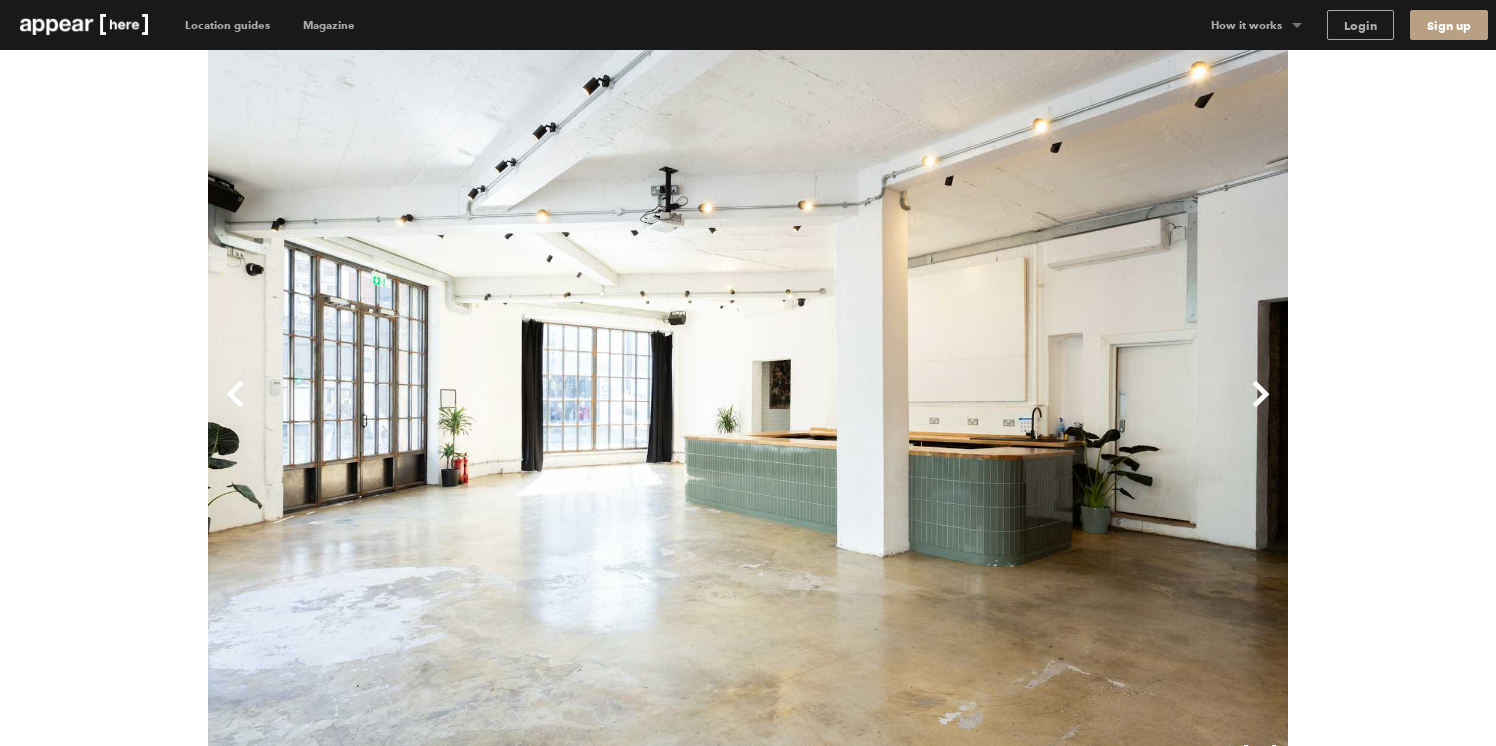 click on "Next" at bounding box center [1018, 410] 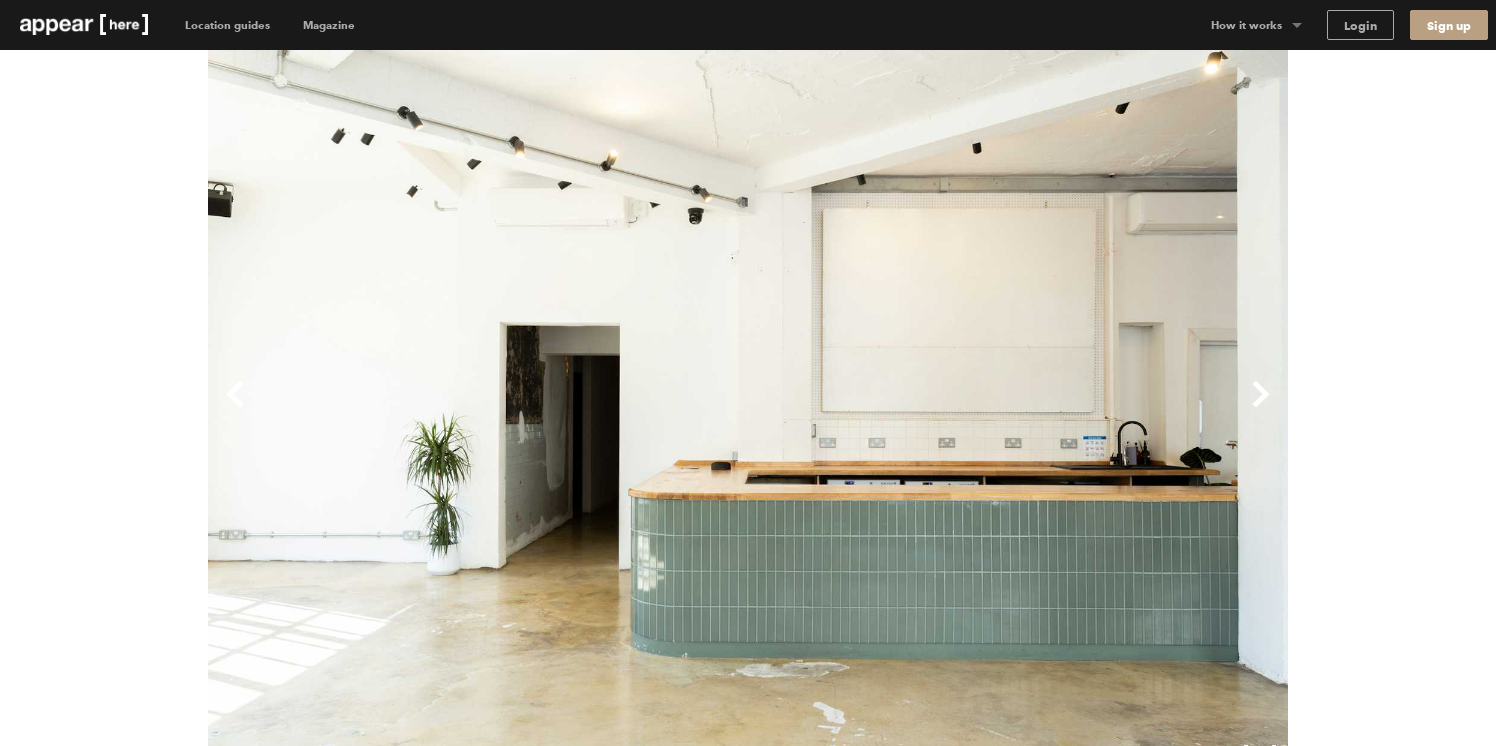 click on "Next" at bounding box center (1018, 410) 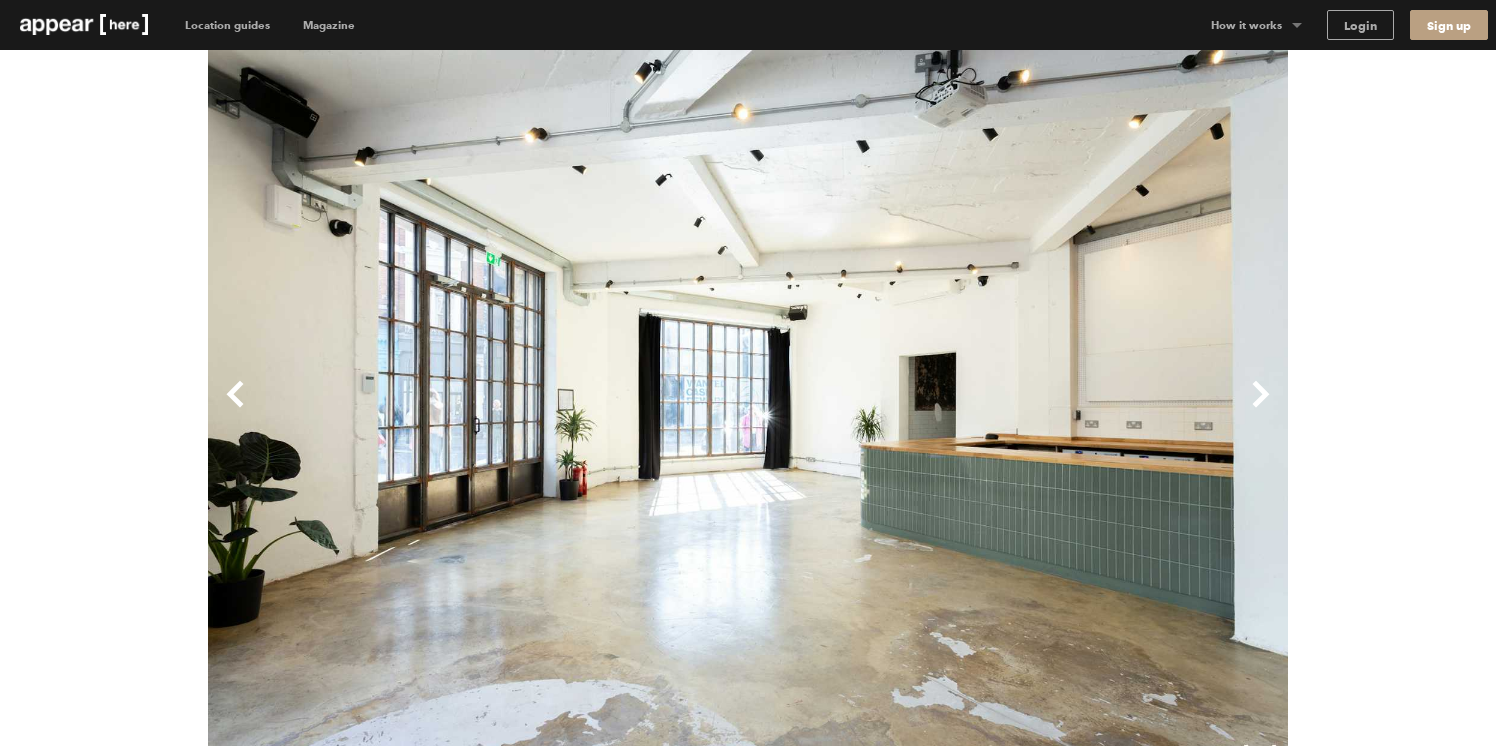 click on "Next" at bounding box center [1018, 410] 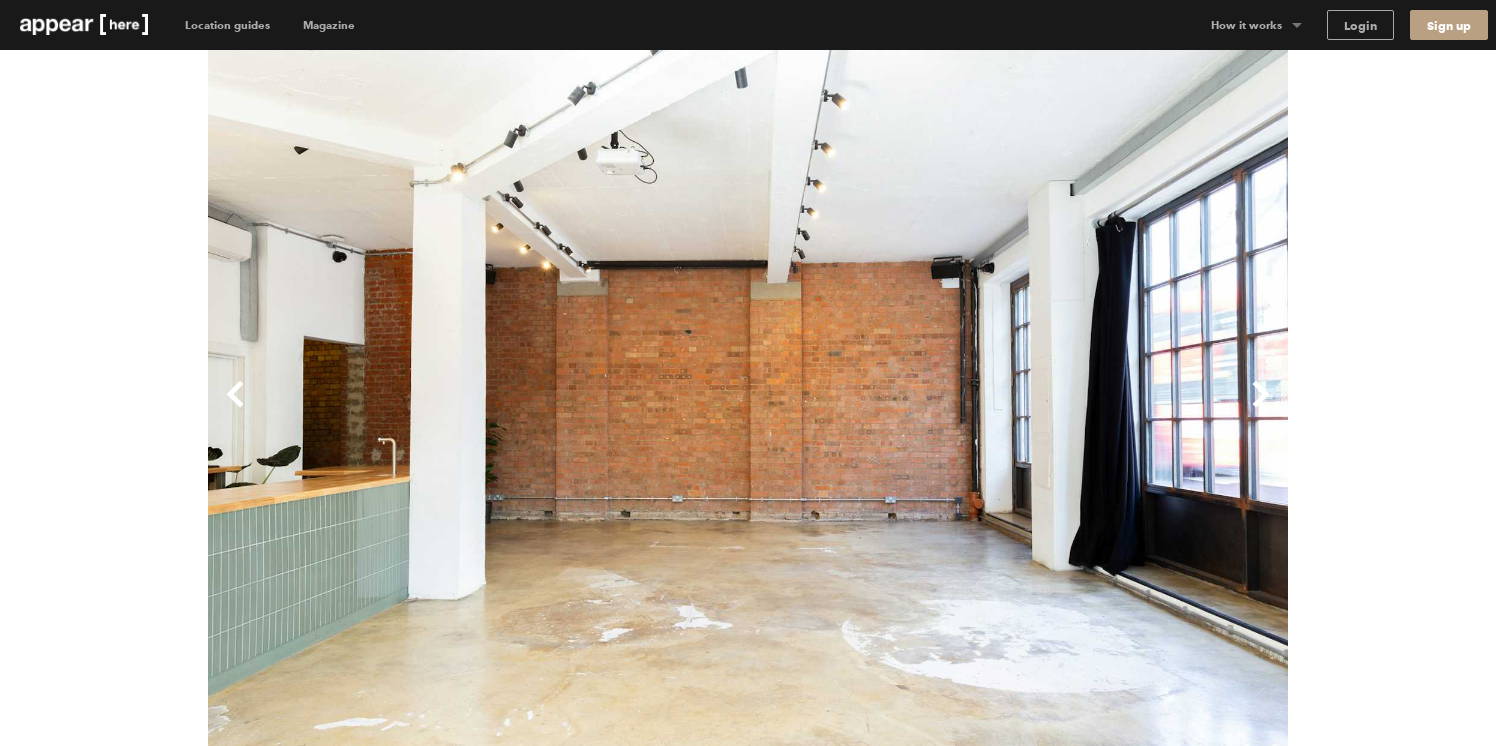 click on "Next" at bounding box center (1018, 410) 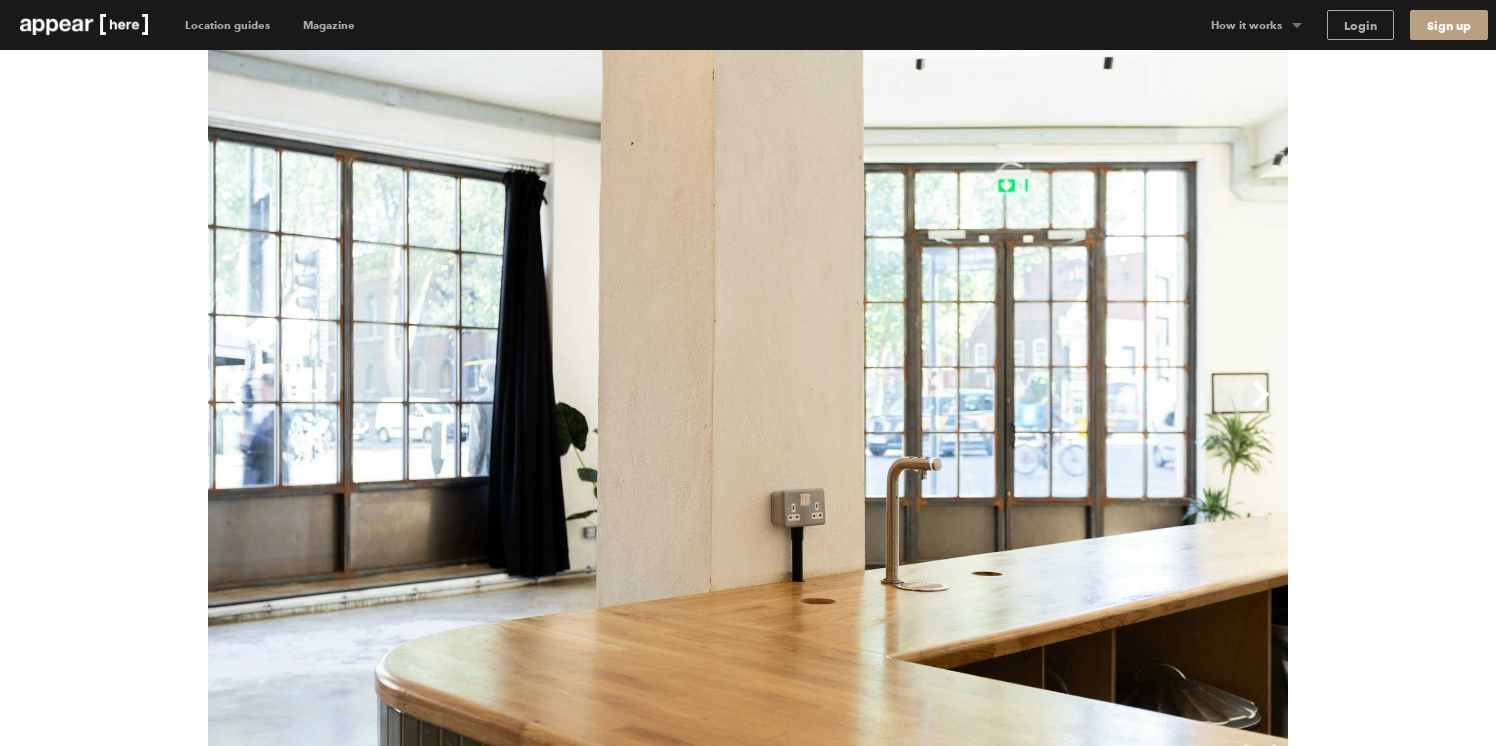 click on "Next" at bounding box center [1018, 410] 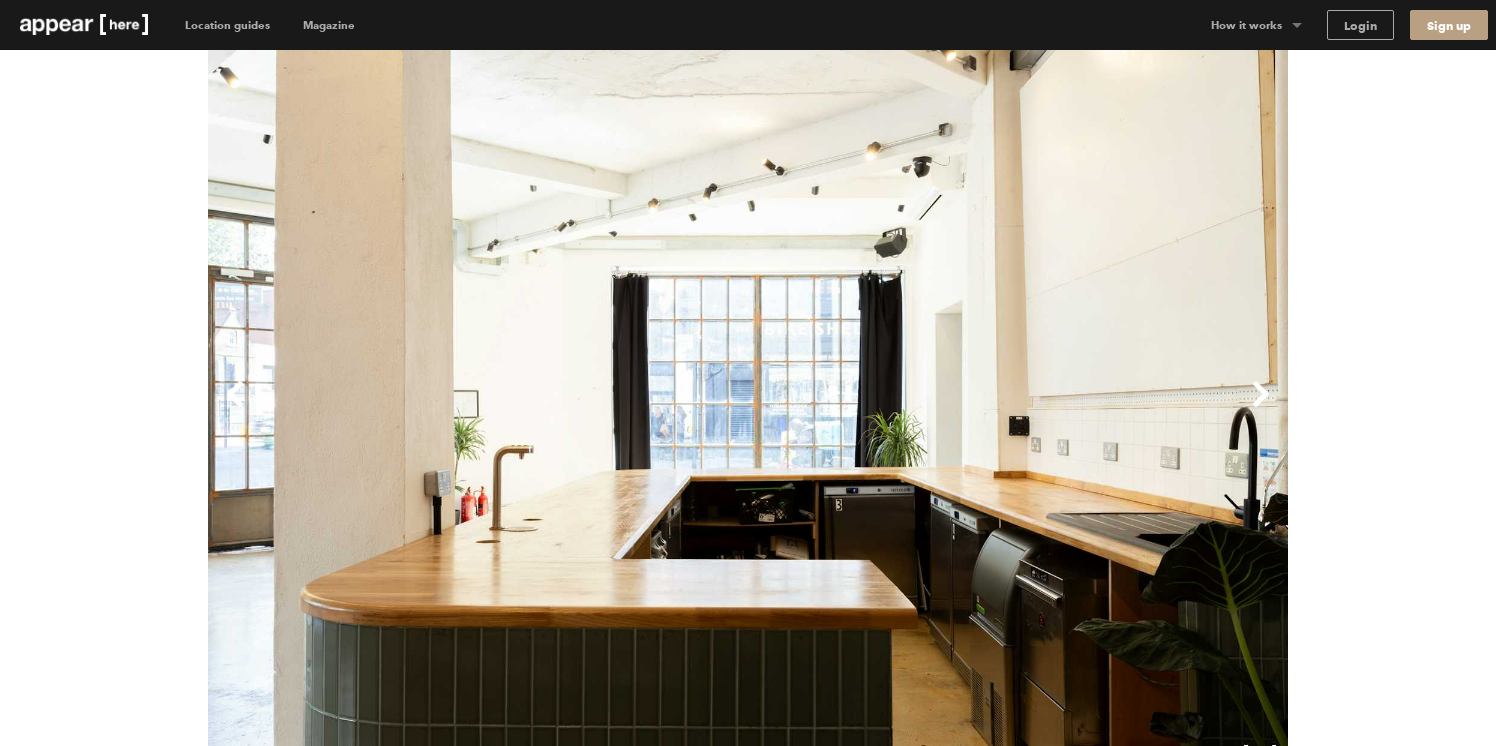 click on "Next" at bounding box center (1018, 410) 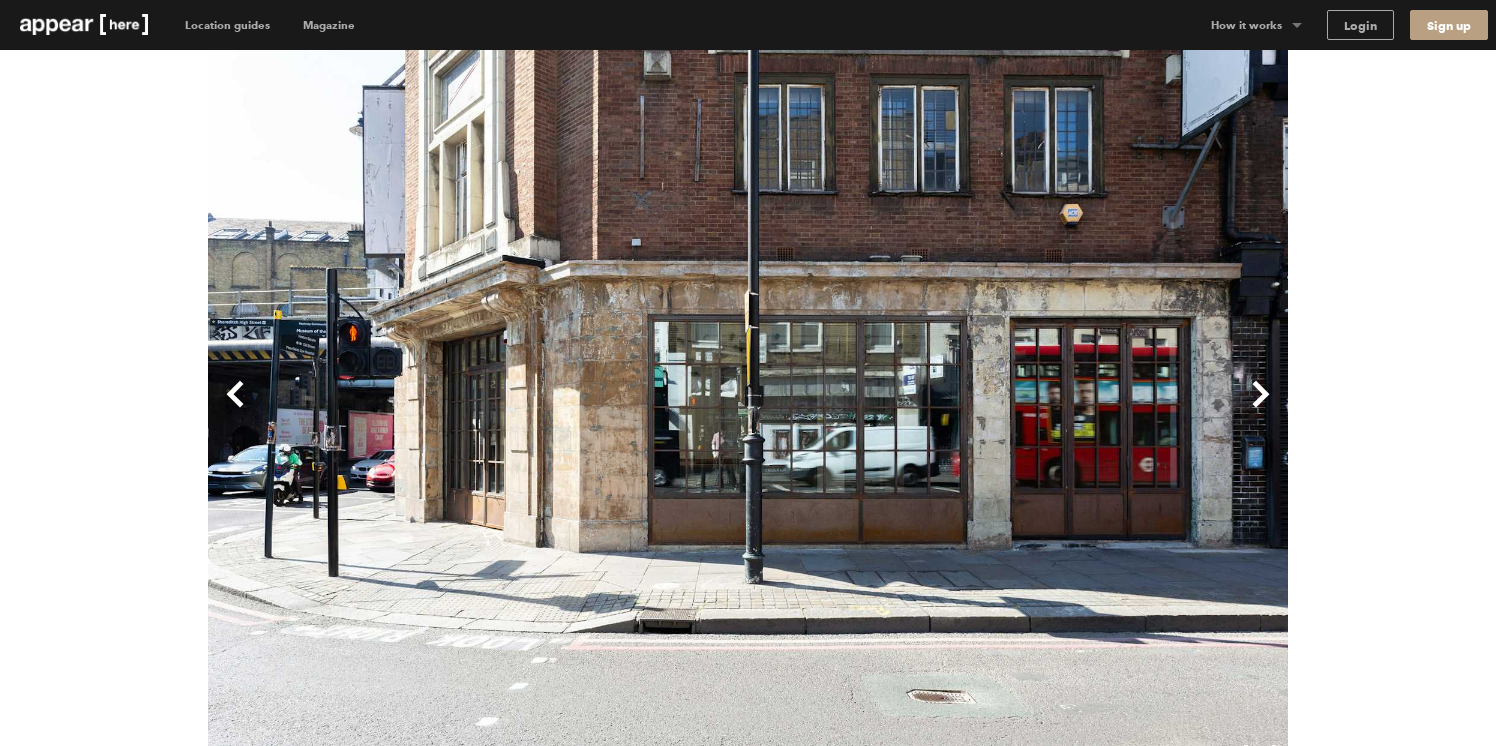 scroll, scrollTop: 0, scrollLeft: 0, axis: both 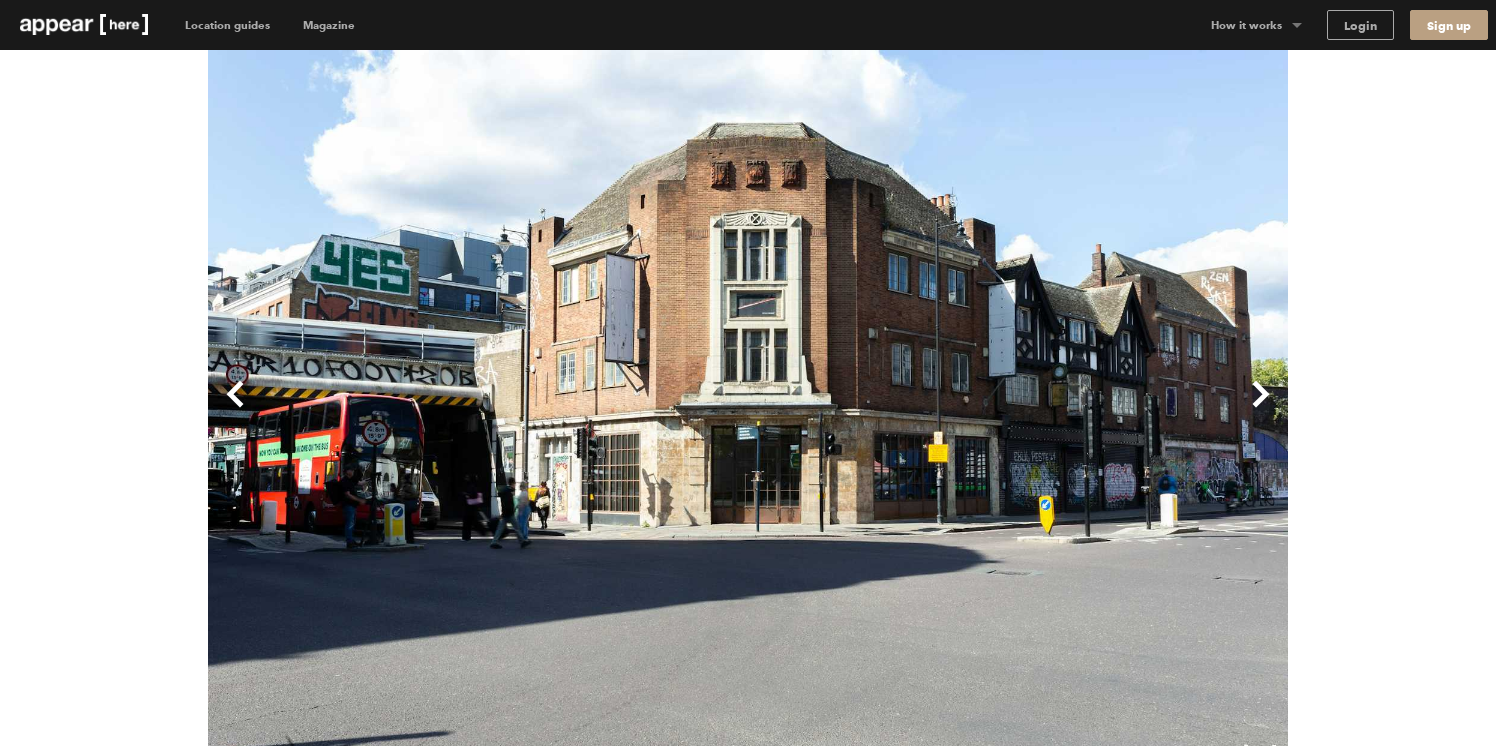 click on "Next" at bounding box center [1018, 410] 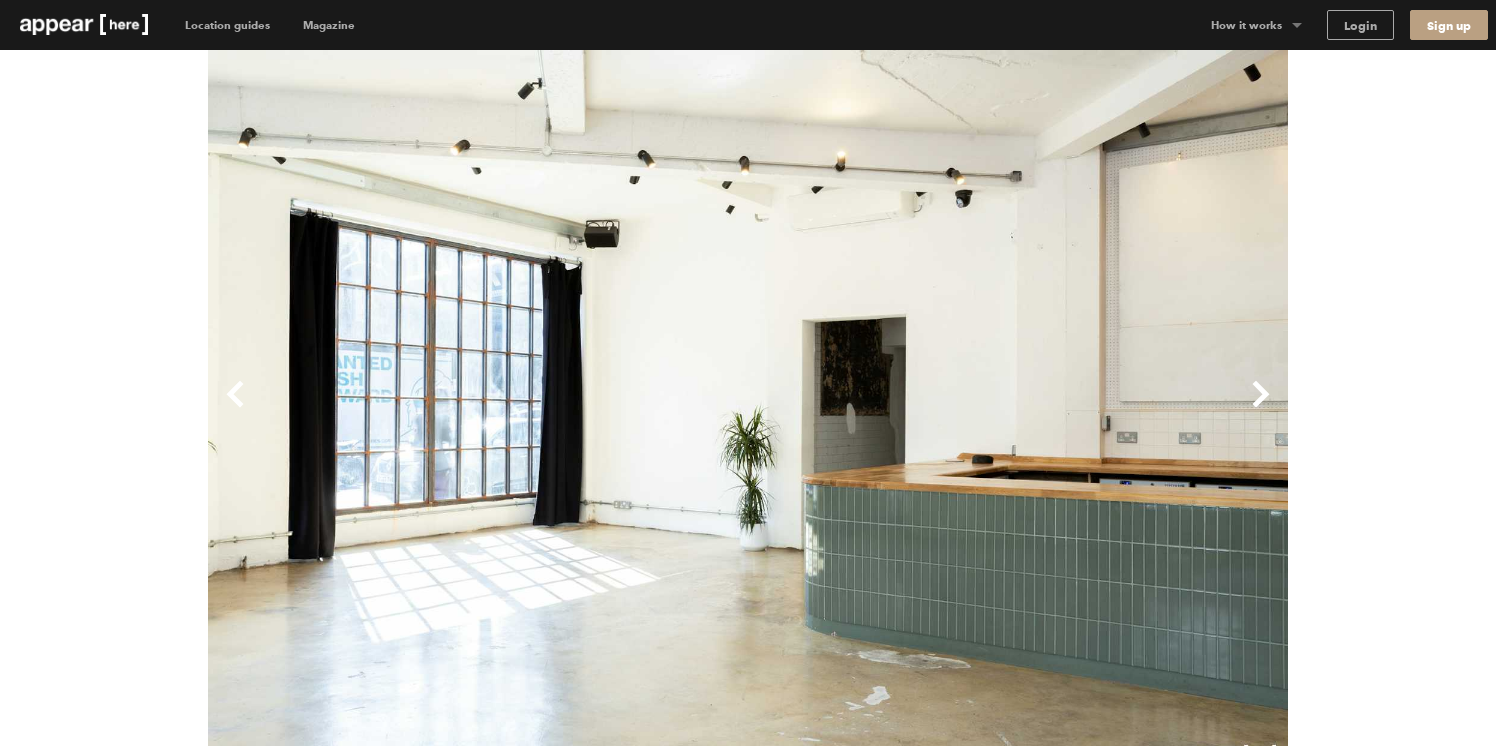 click on "Next" at bounding box center [1018, 410] 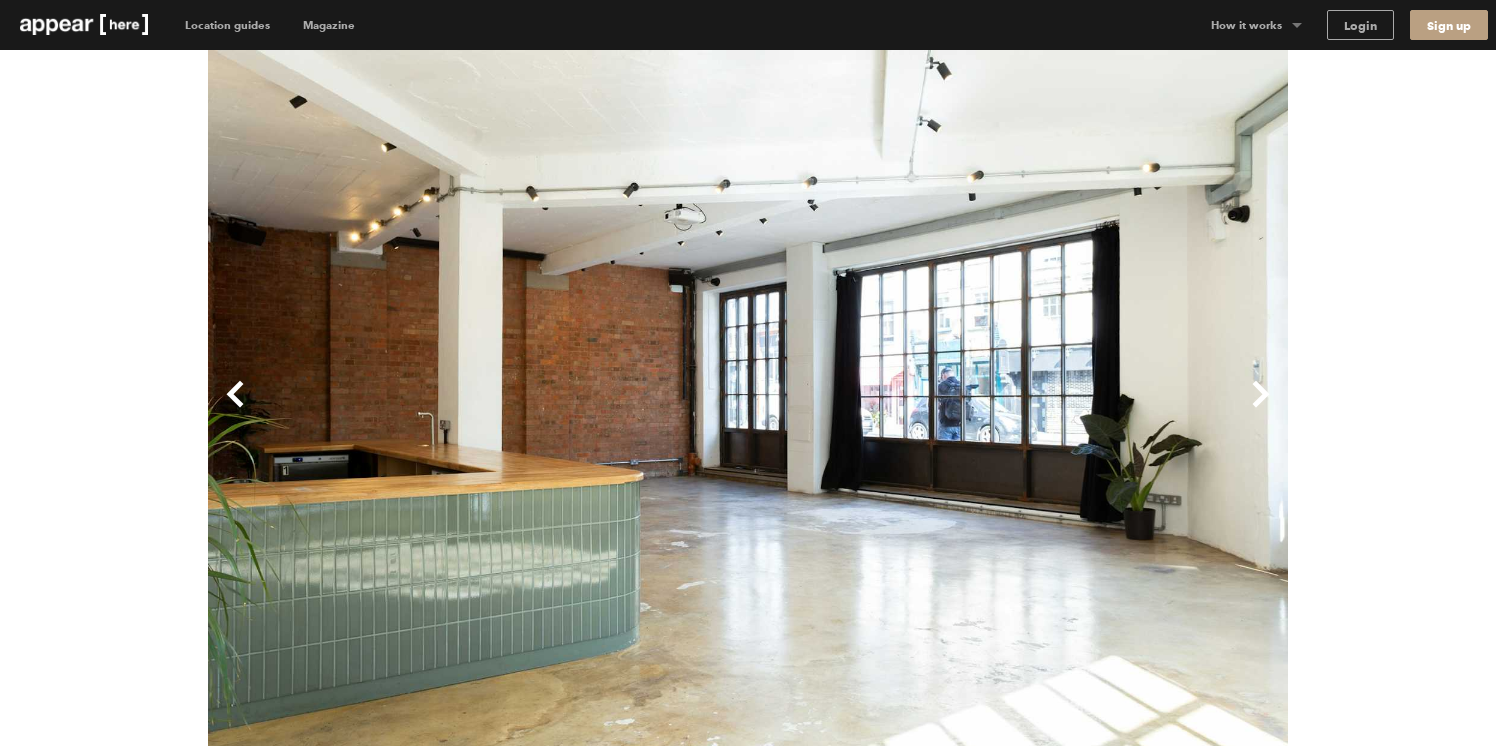 click on "Next" at bounding box center (1018, 410) 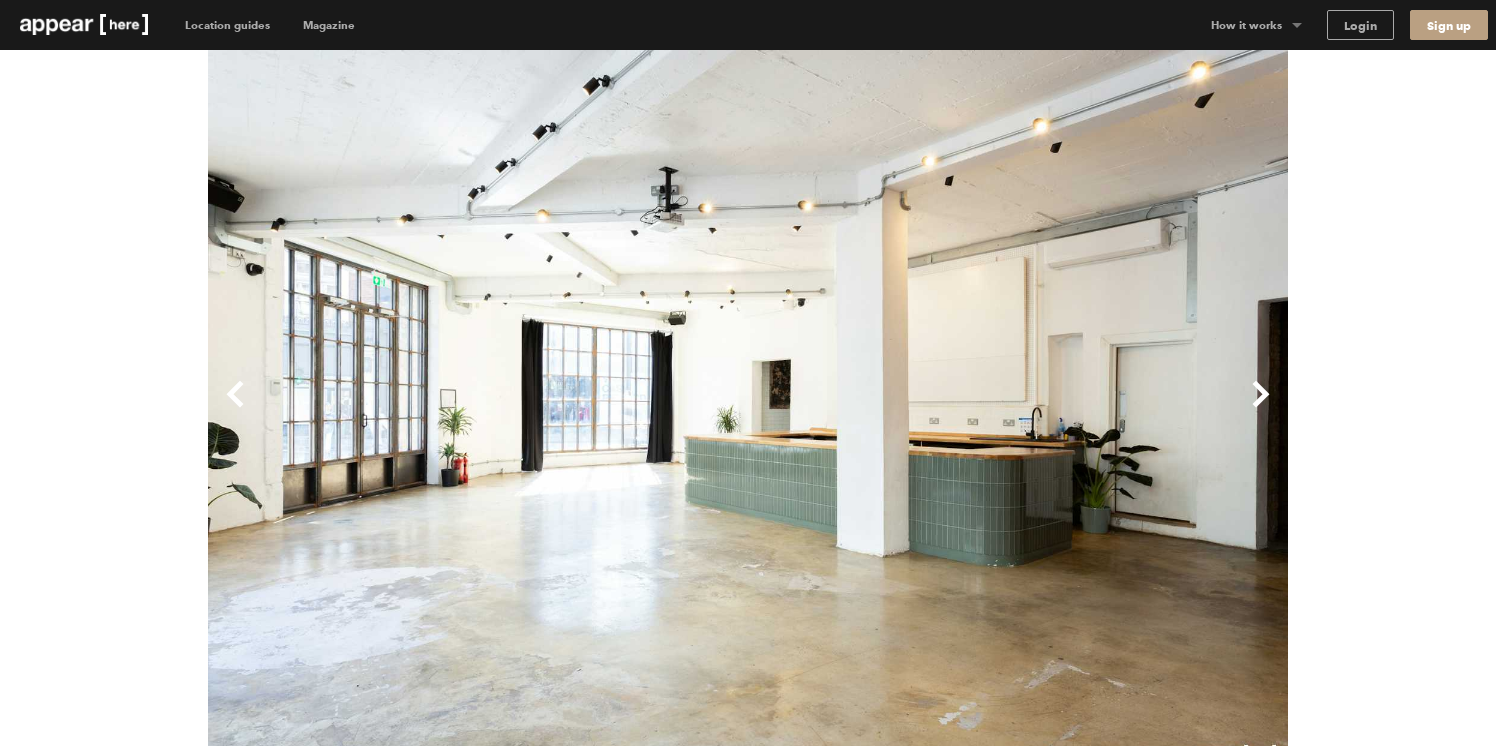 click on "Next" at bounding box center (1018, 410) 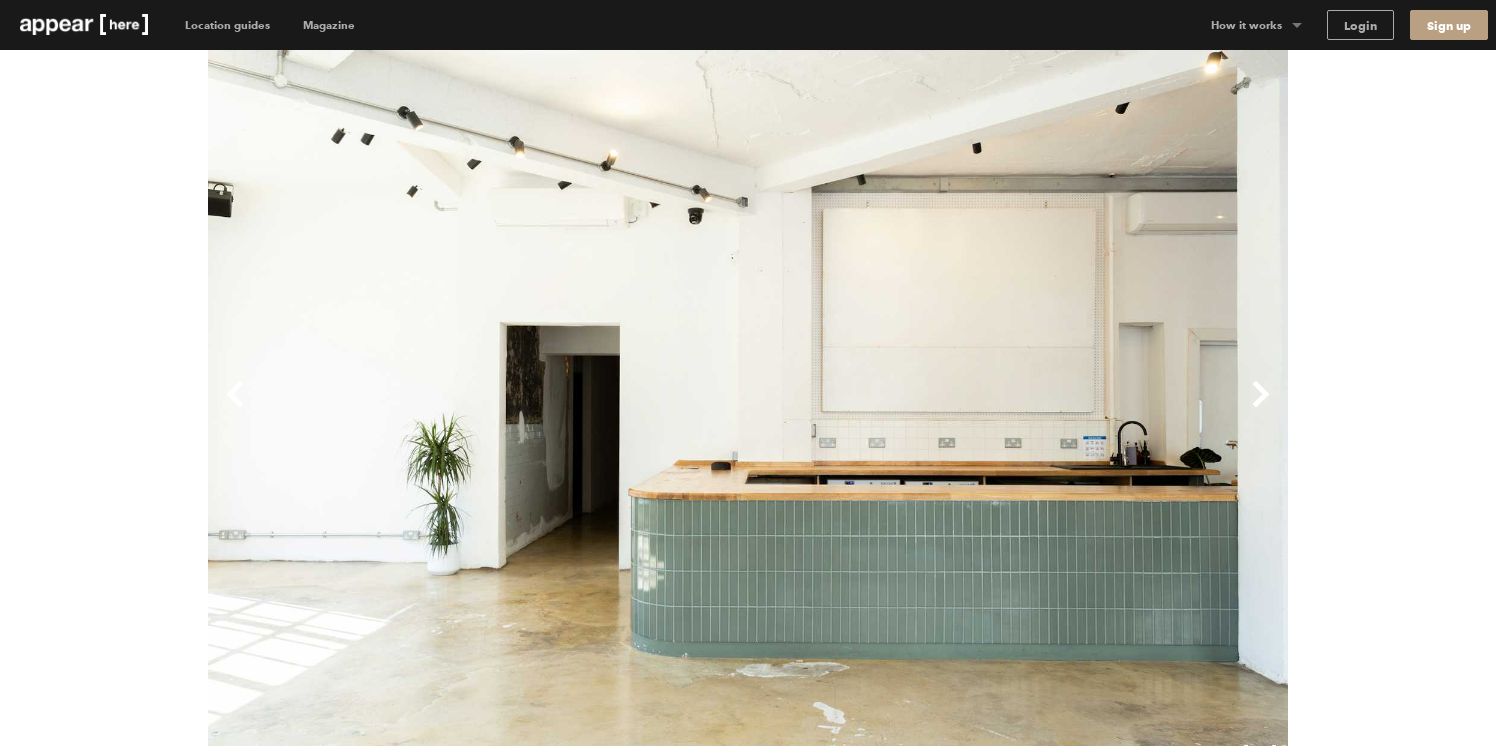 click on "Next" at bounding box center (1018, 410) 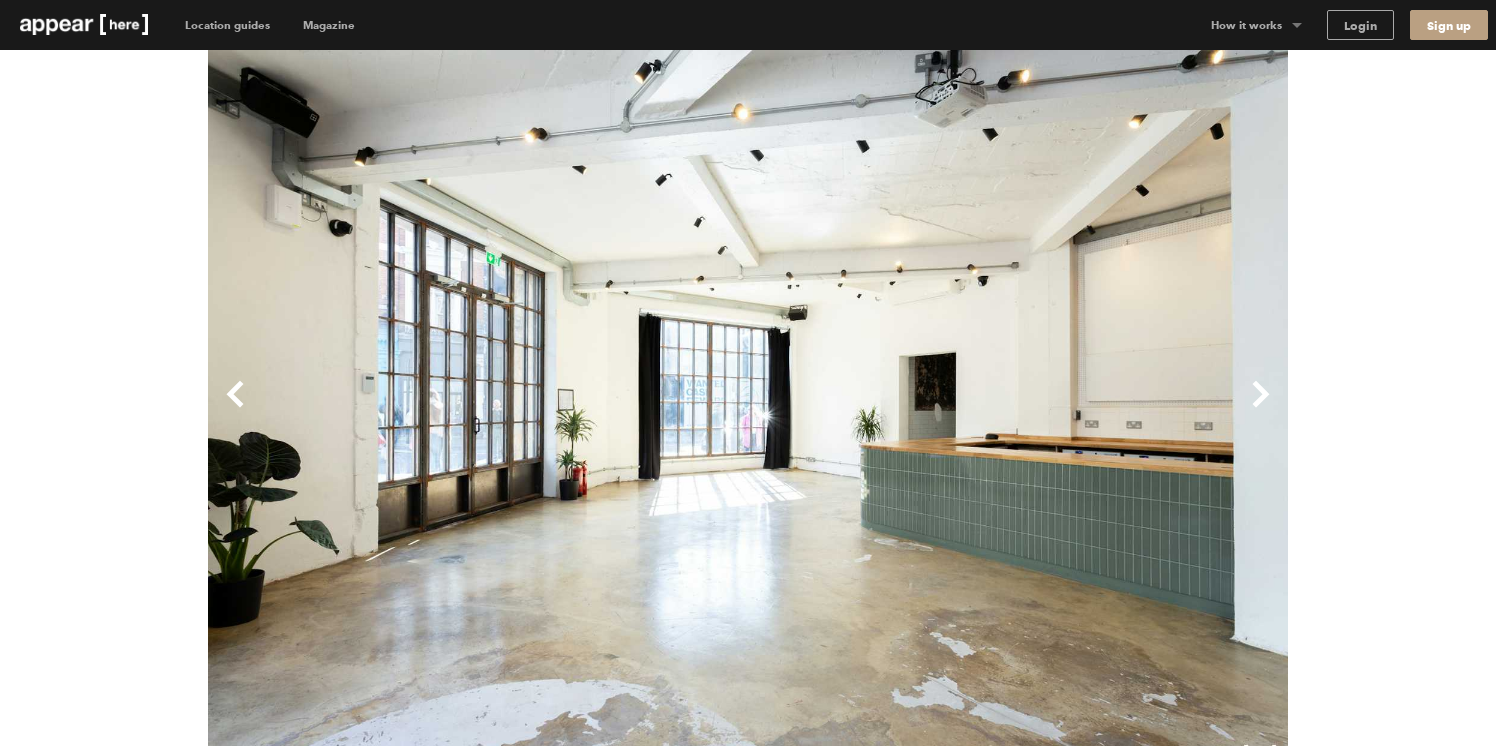 click on "Next" at bounding box center [1018, 410] 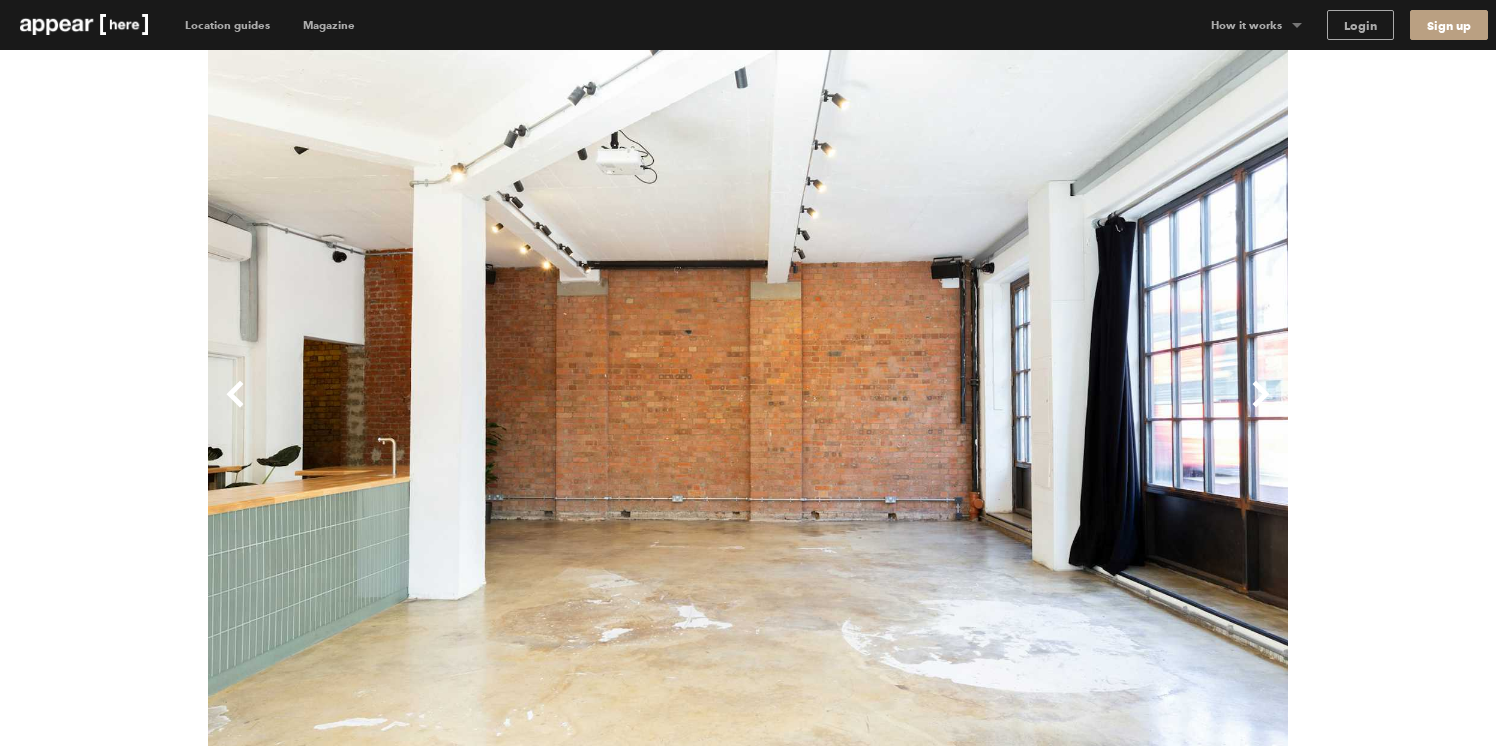 click on "Previous" at bounding box center (478, 410) 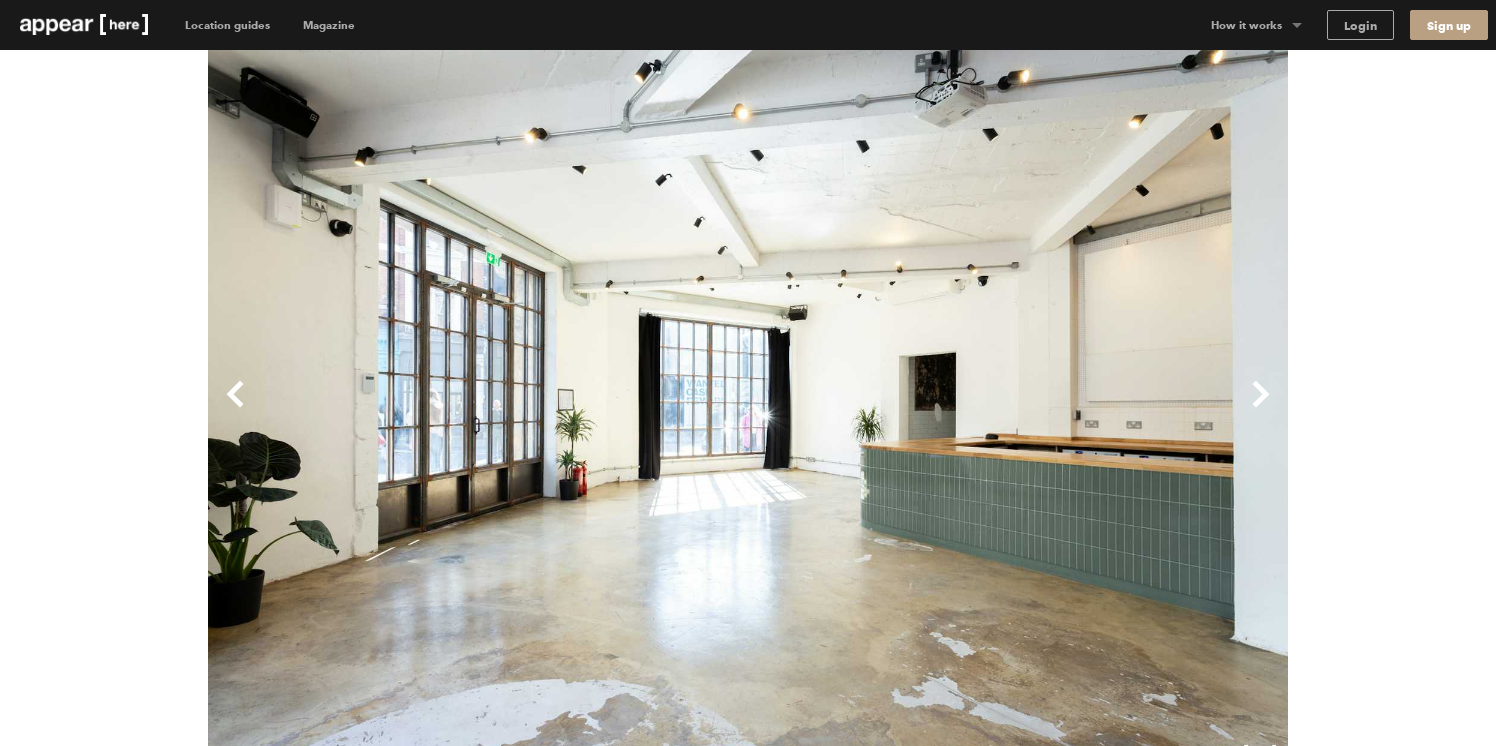 type 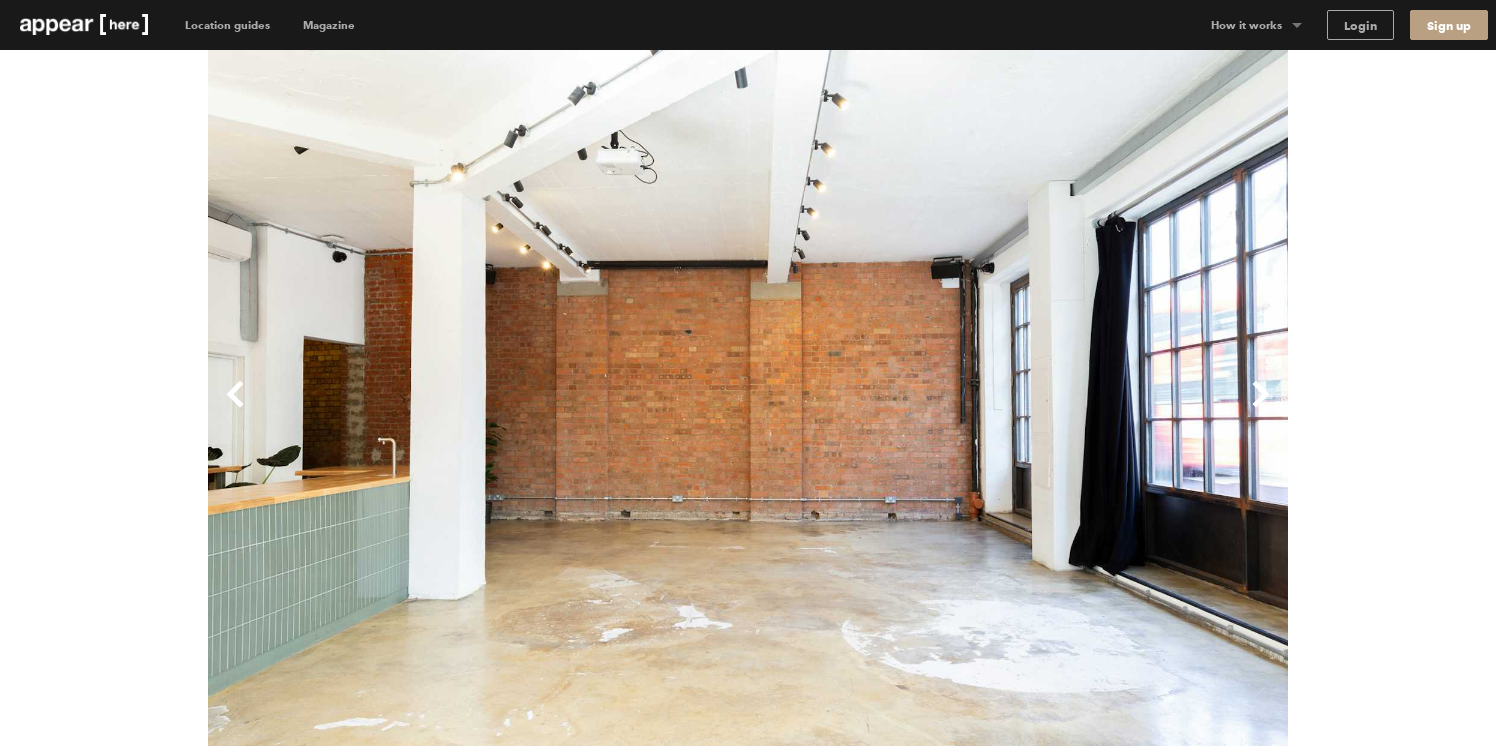 click on "Next" at bounding box center [1018, 410] 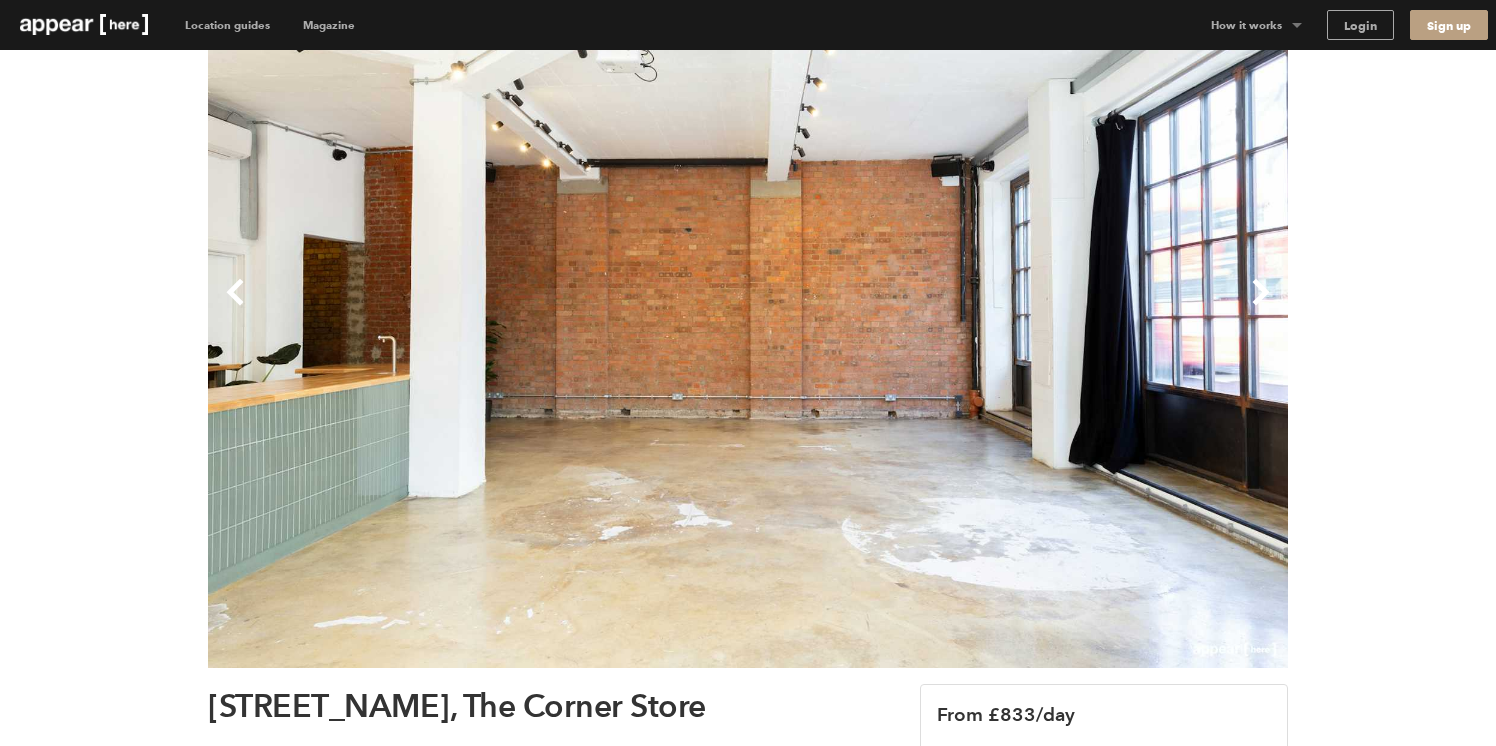 scroll, scrollTop: 0, scrollLeft: 0, axis: both 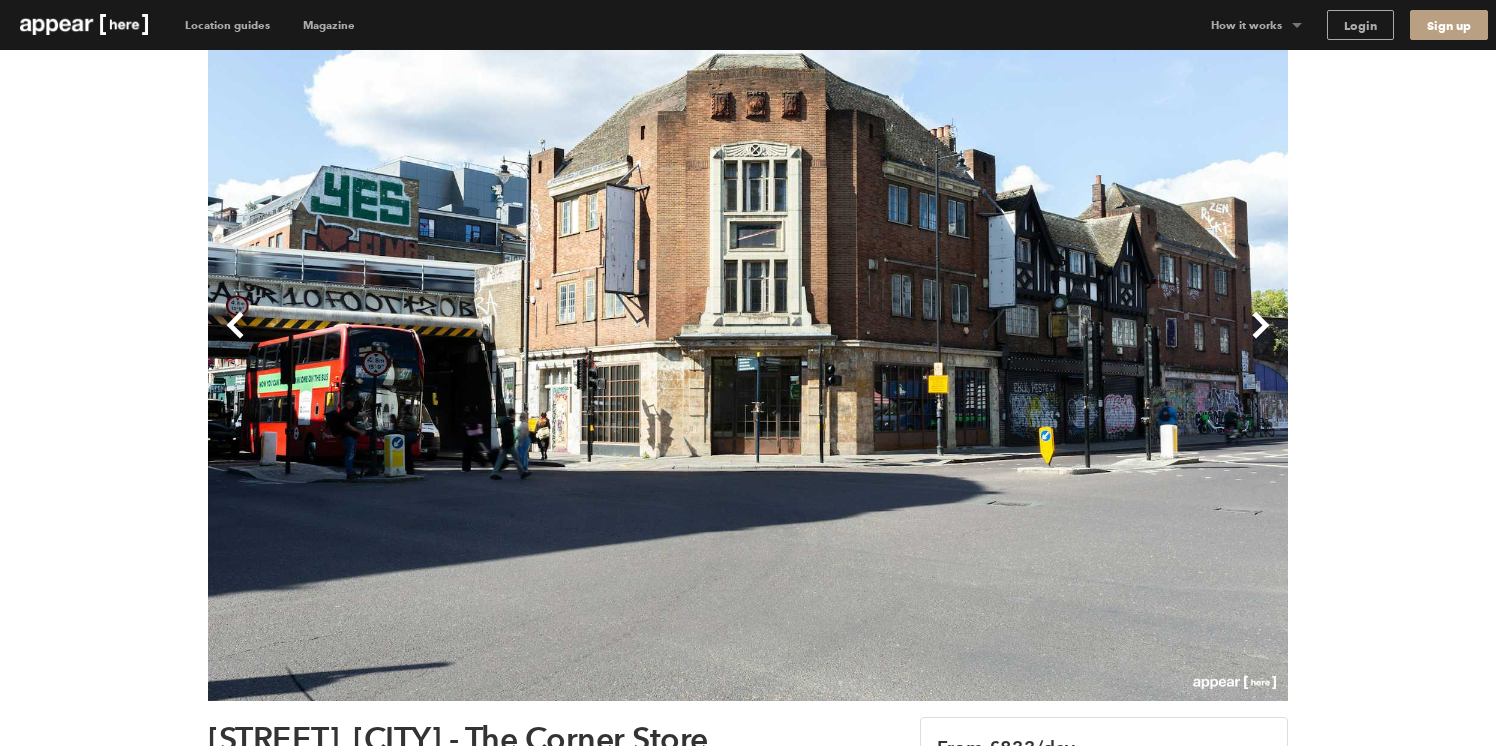 click on "Previous" at bounding box center [478, 341] 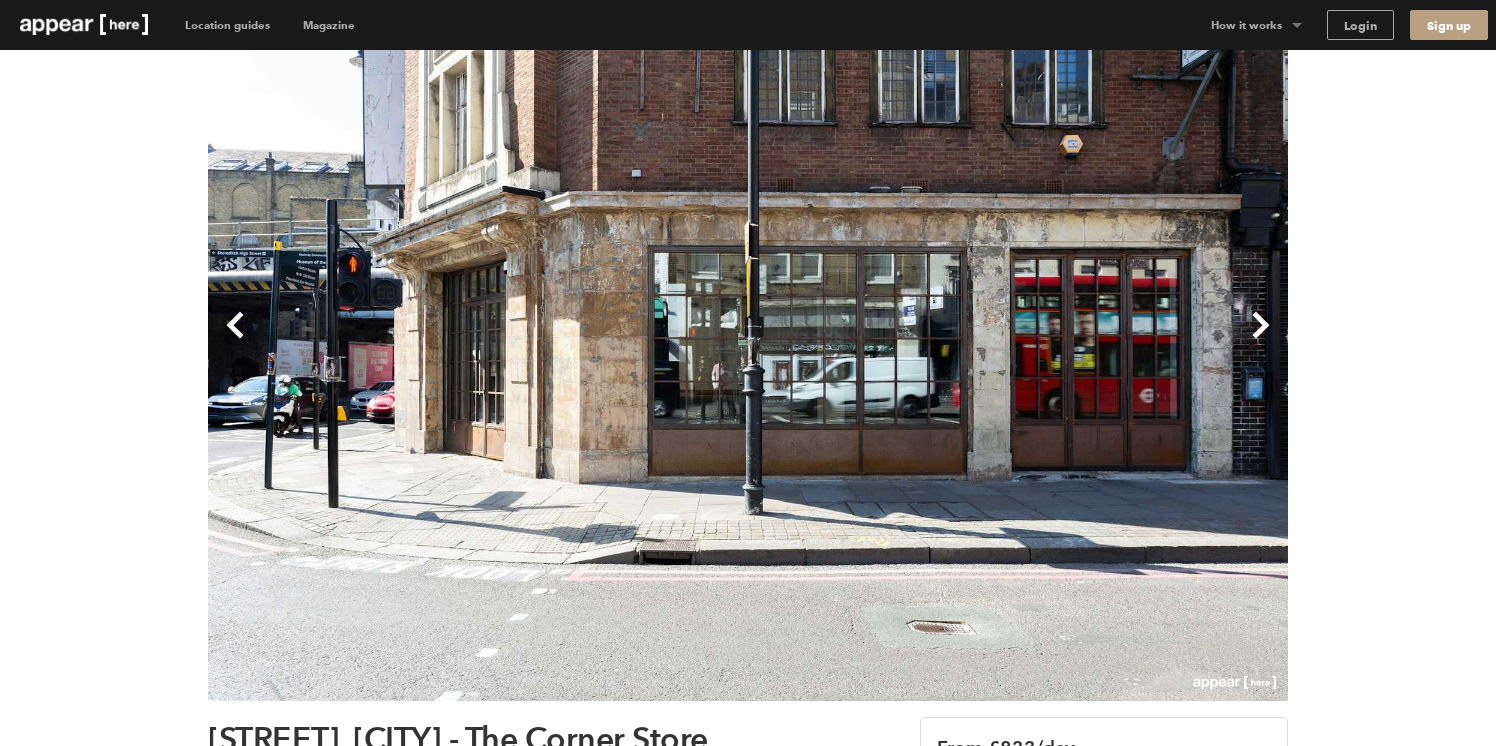 click on "Next" at bounding box center (1018, 341) 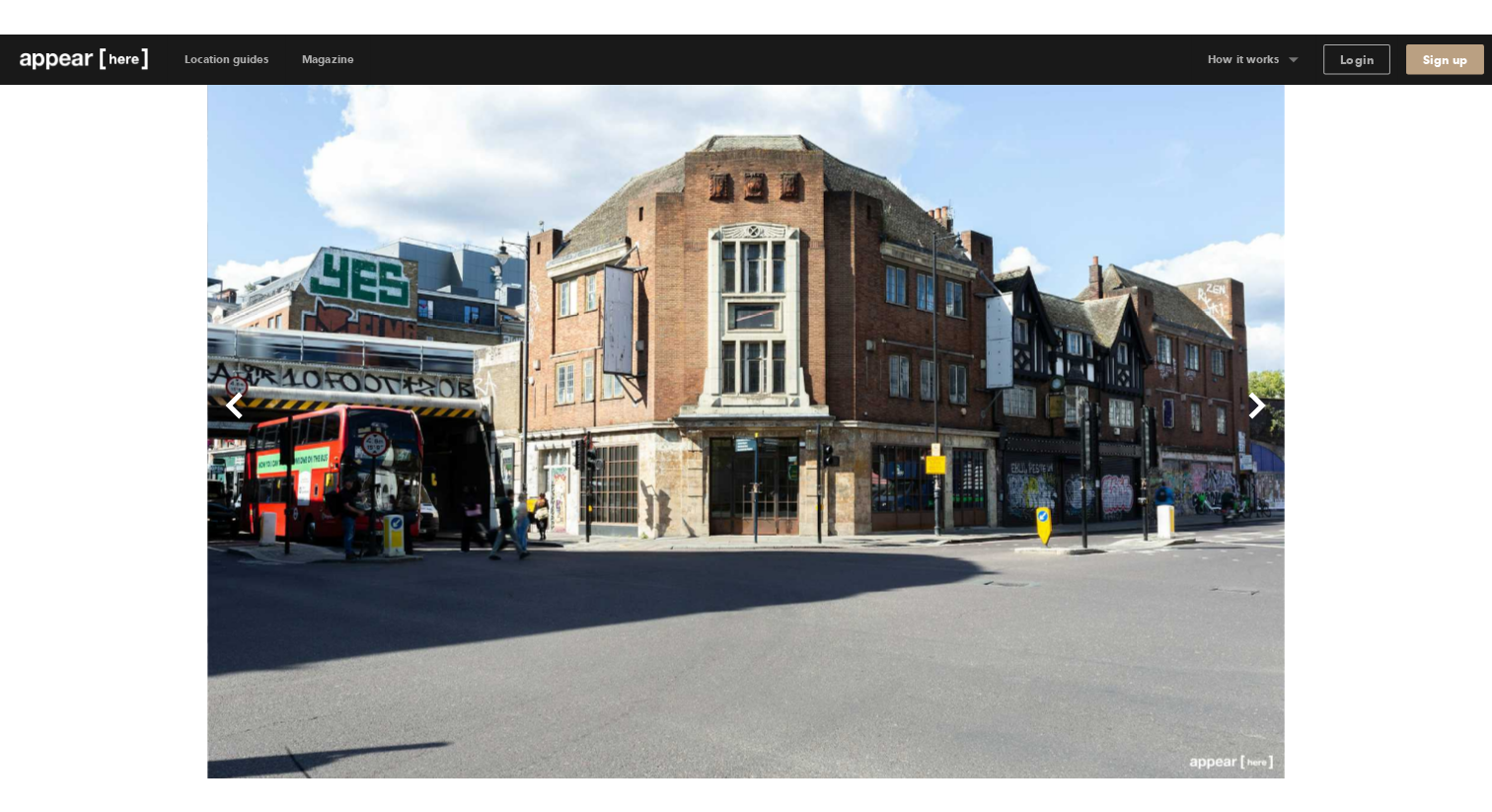 scroll, scrollTop: 24, scrollLeft: 0, axis: vertical 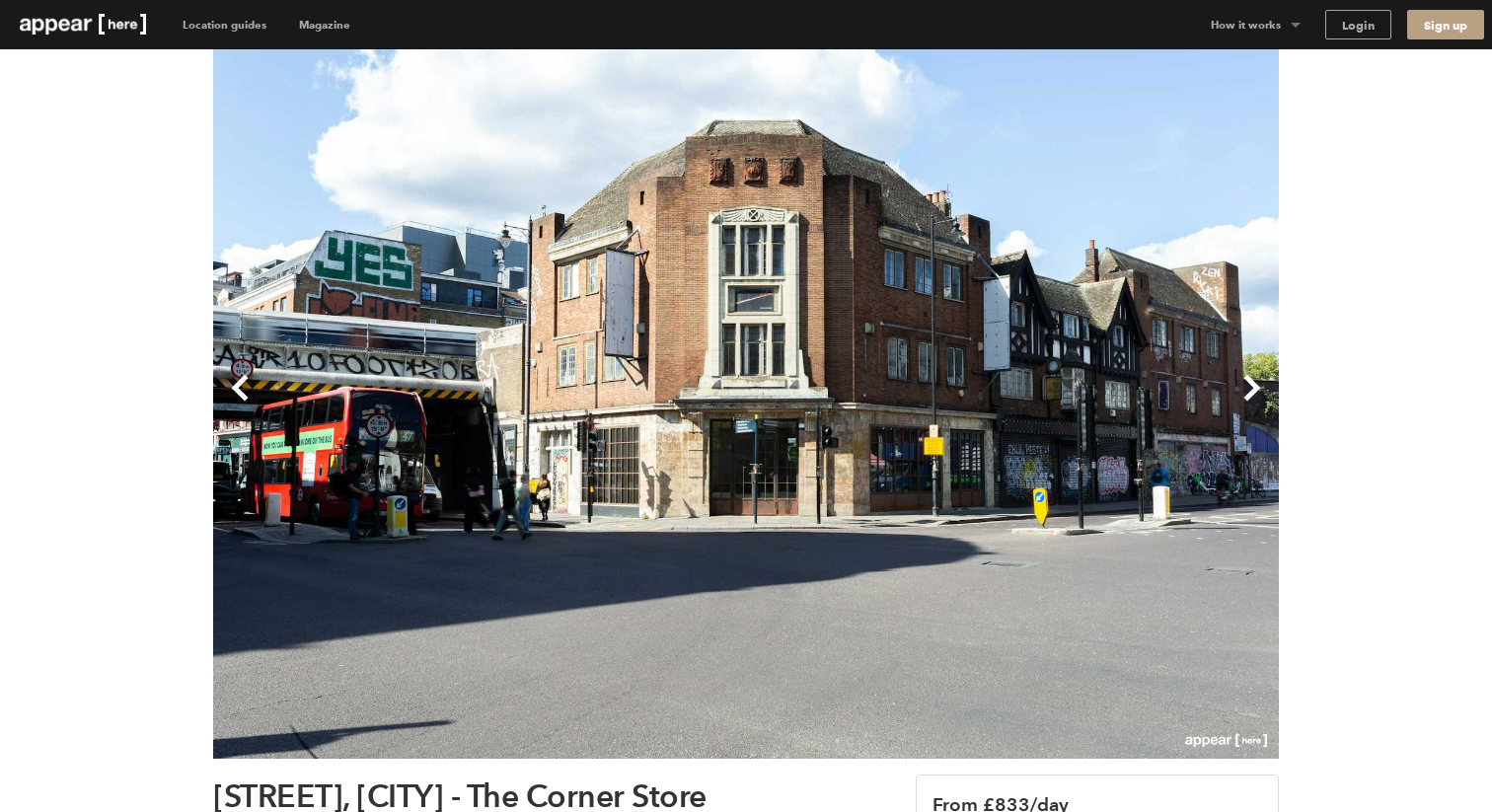 type 